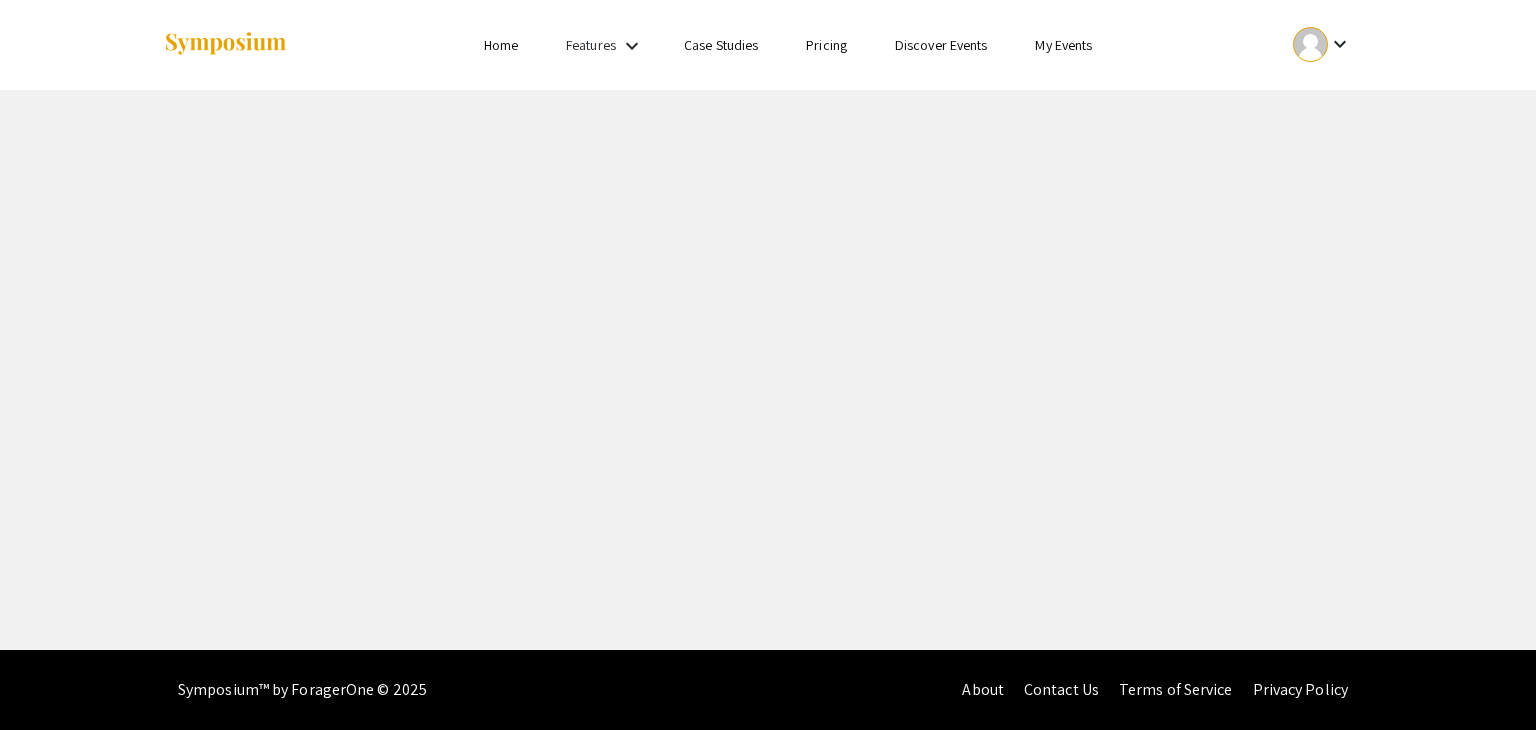 scroll, scrollTop: 0, scrollLeft: 0, axis: both 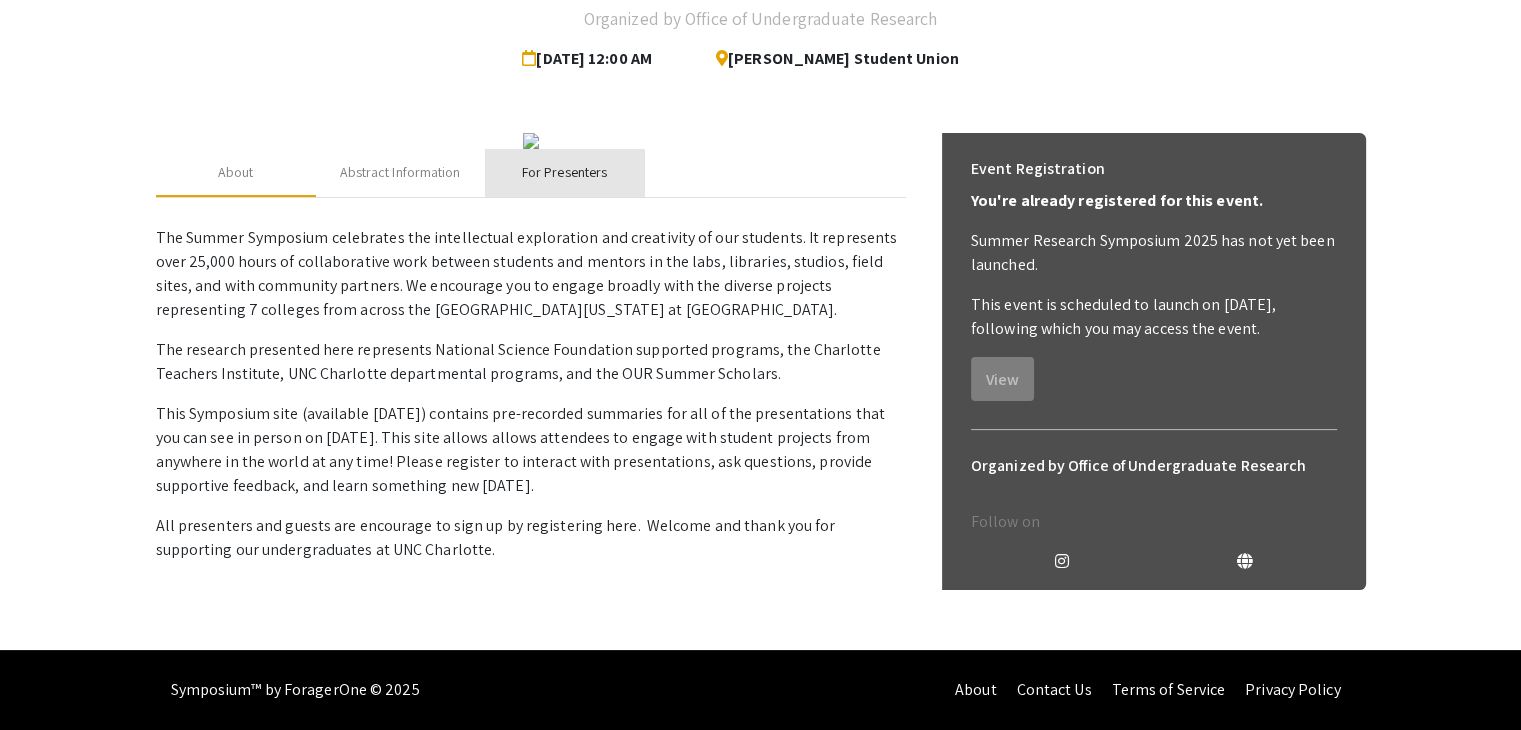 click on "For Presenters" at bounding box center [564, 172] 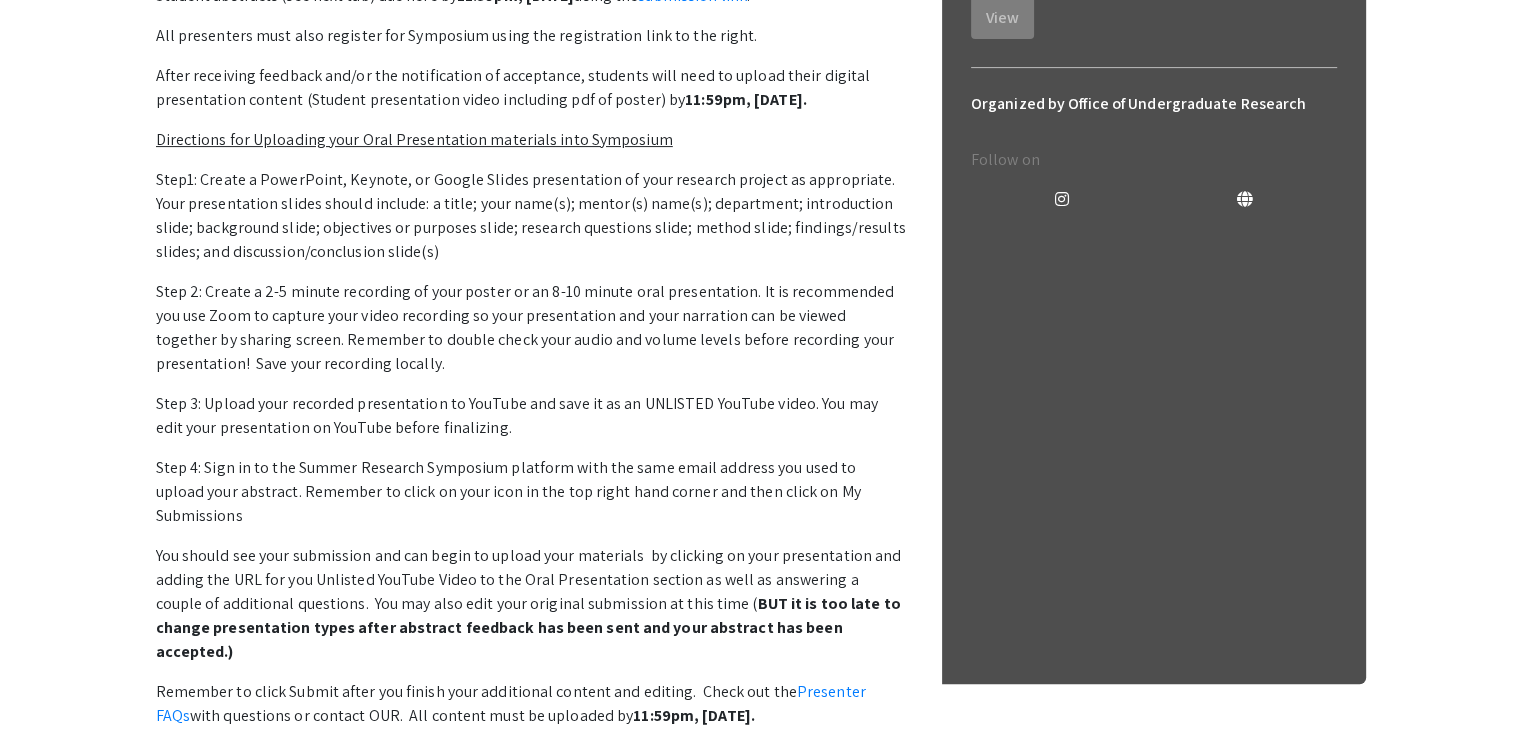 click on "Abstract Information" at bounding box center [400, -190] 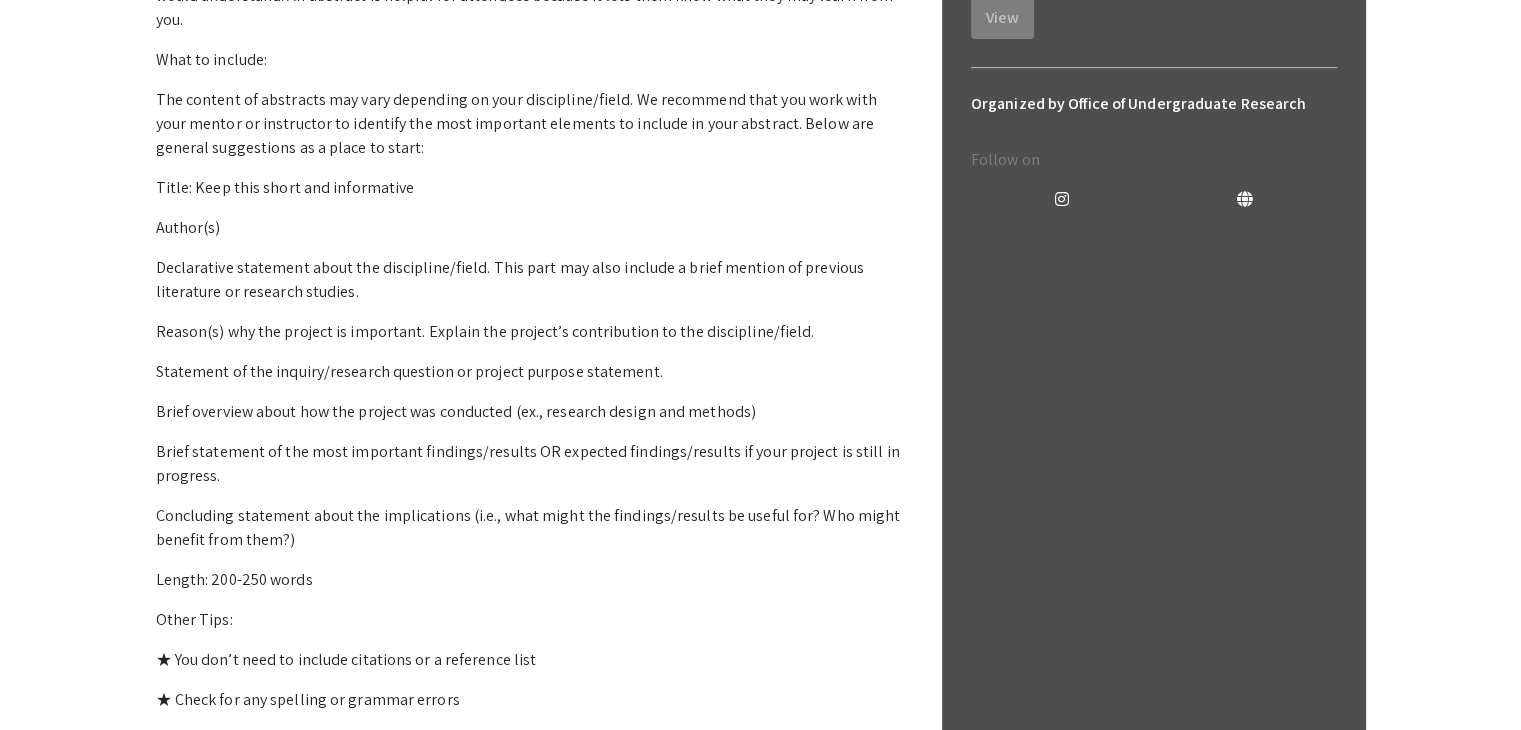 click on "For Presenters" at bounding box center (564, -190) 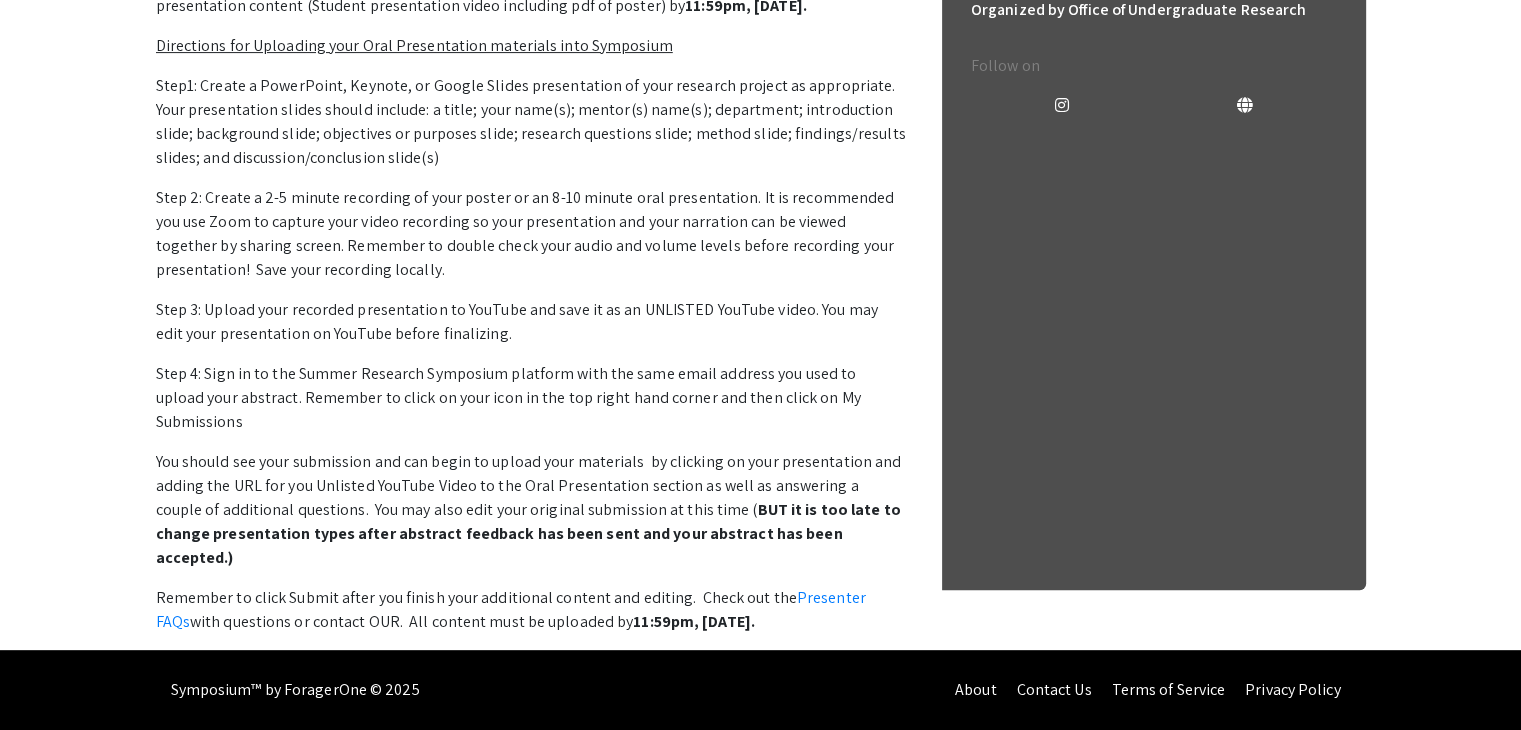 scroll, scrollTop: 835, scrollLeft: 0, axis: vertical 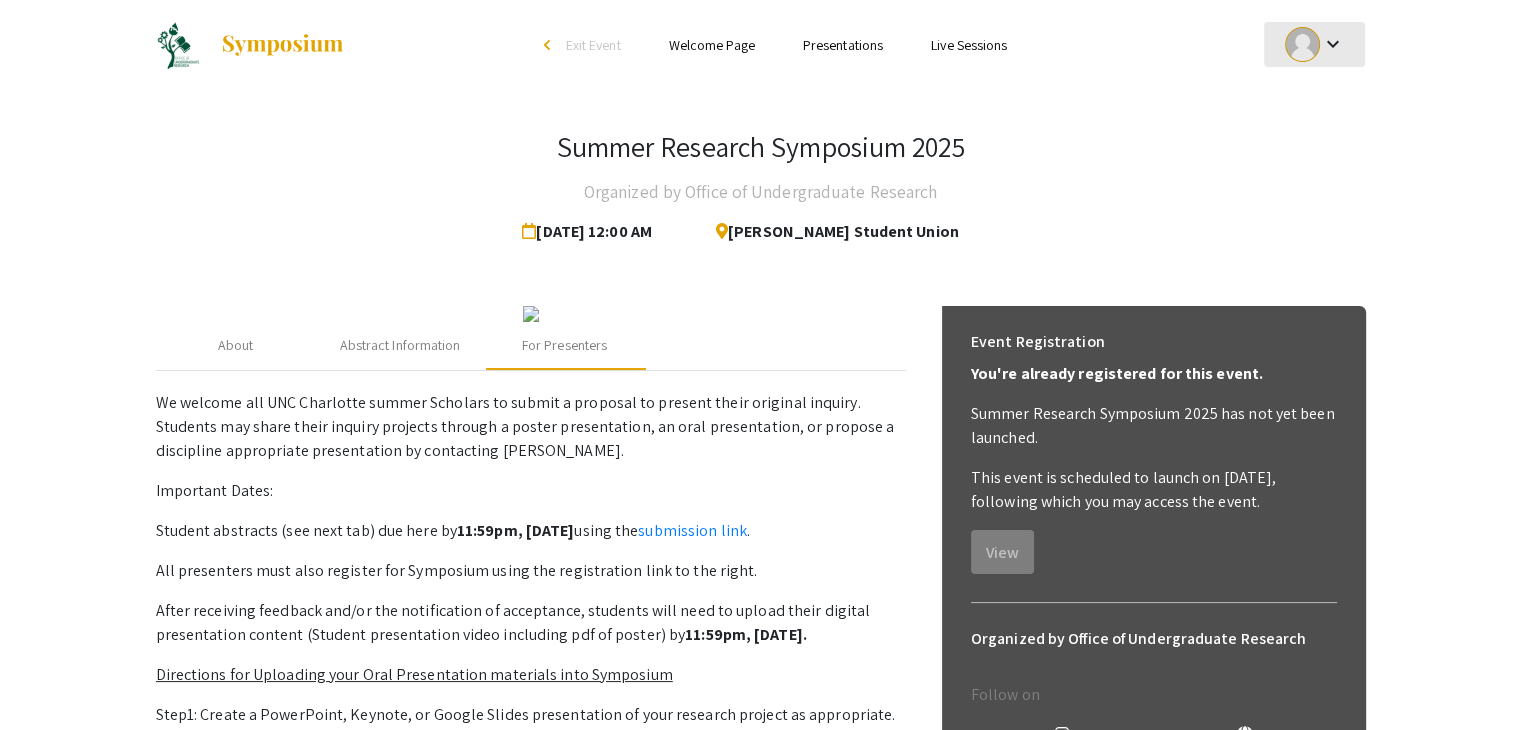 click on "keyboard_arrow_down" at bounding box center [1314, 44] 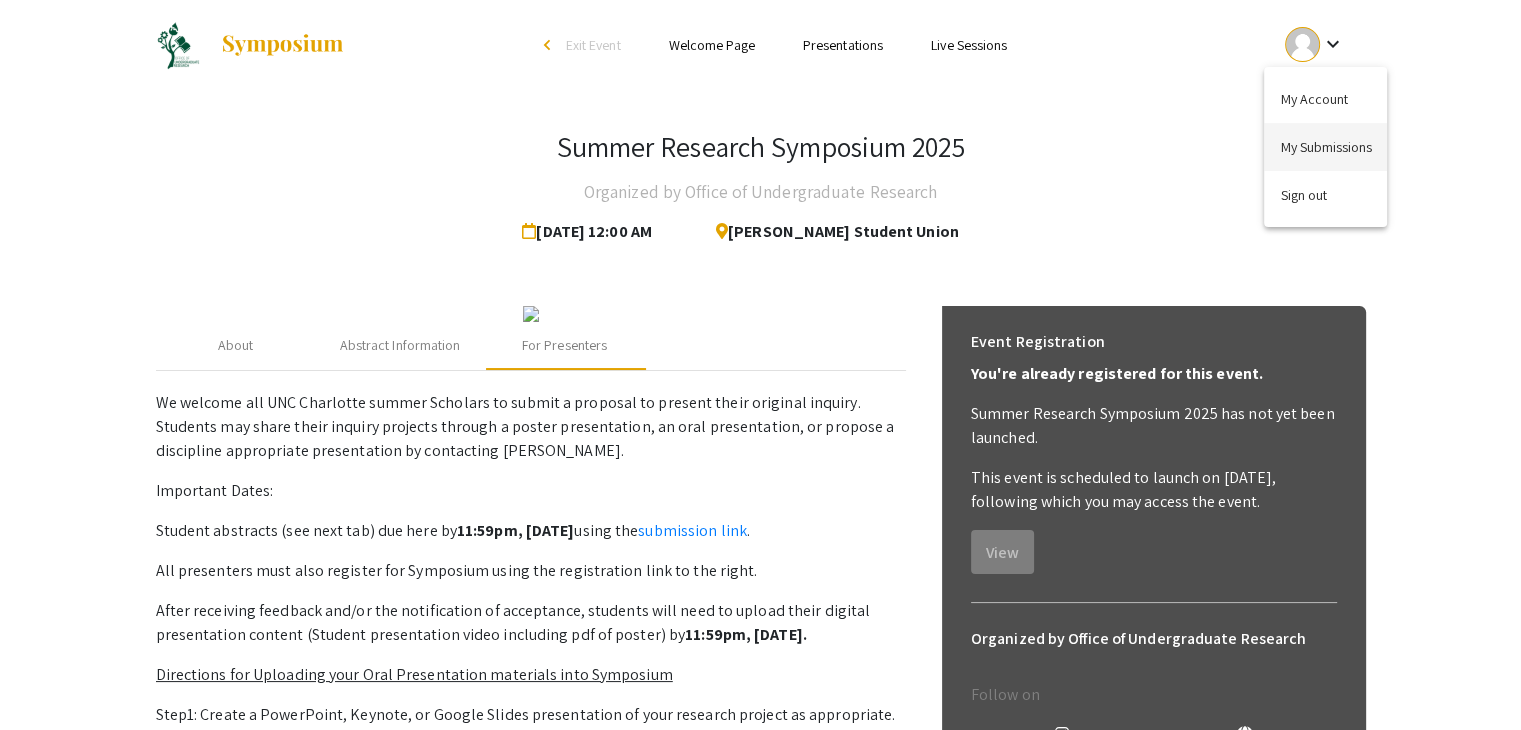 click on "My Submissions" at bounding box center [1325, 147] 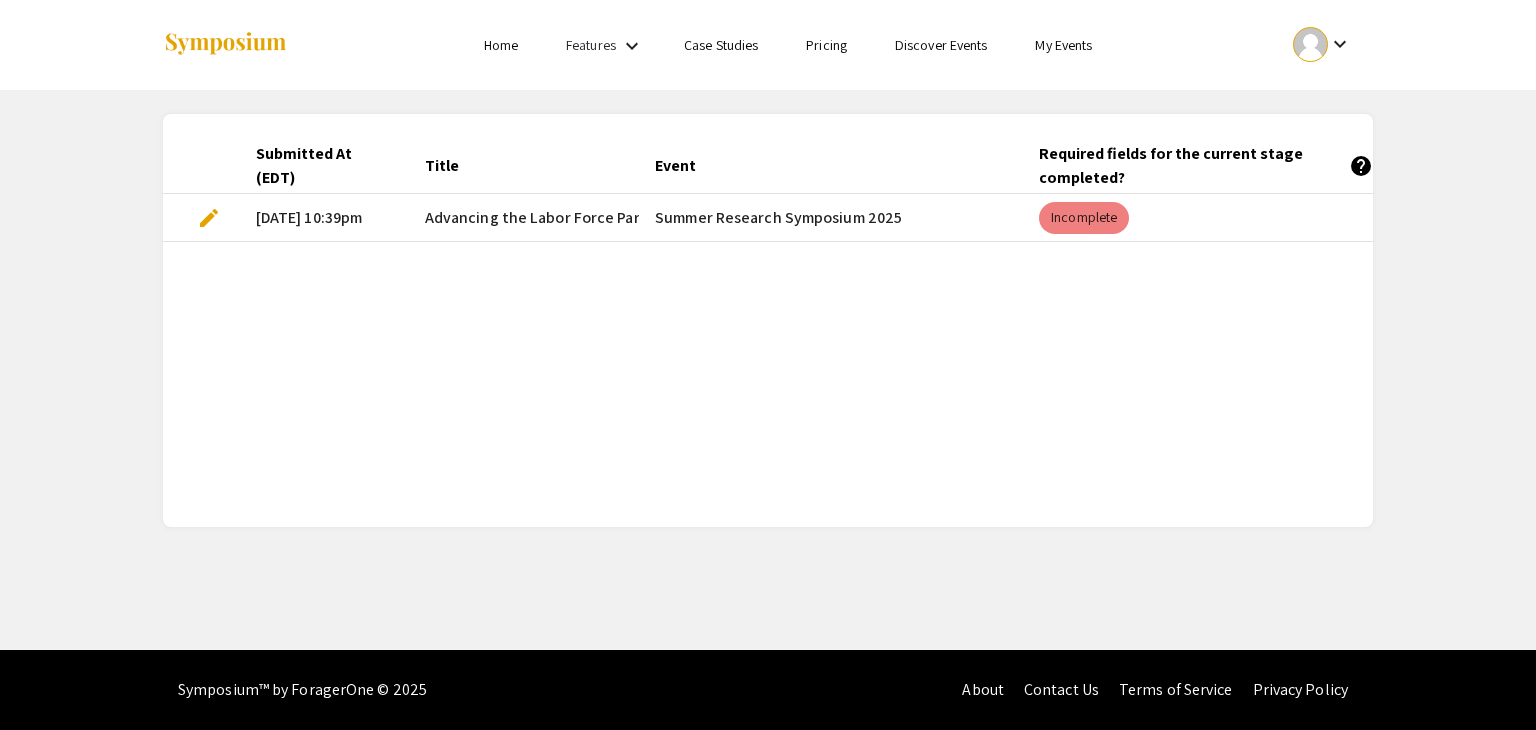 click on "edit" at bounding box center (209, 218) 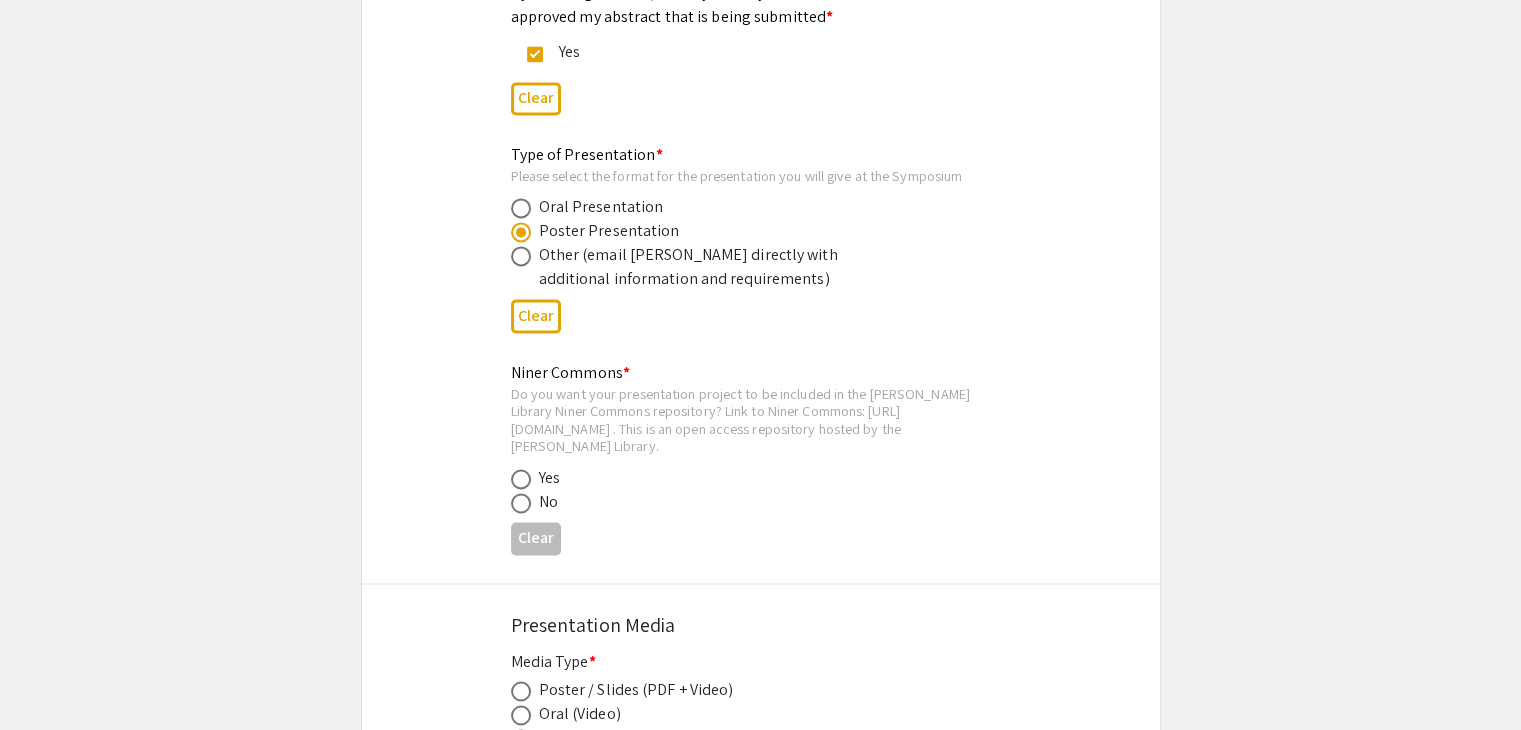 scroll, scrollTop: 3100, scrollLeft: 0, axis: vertical 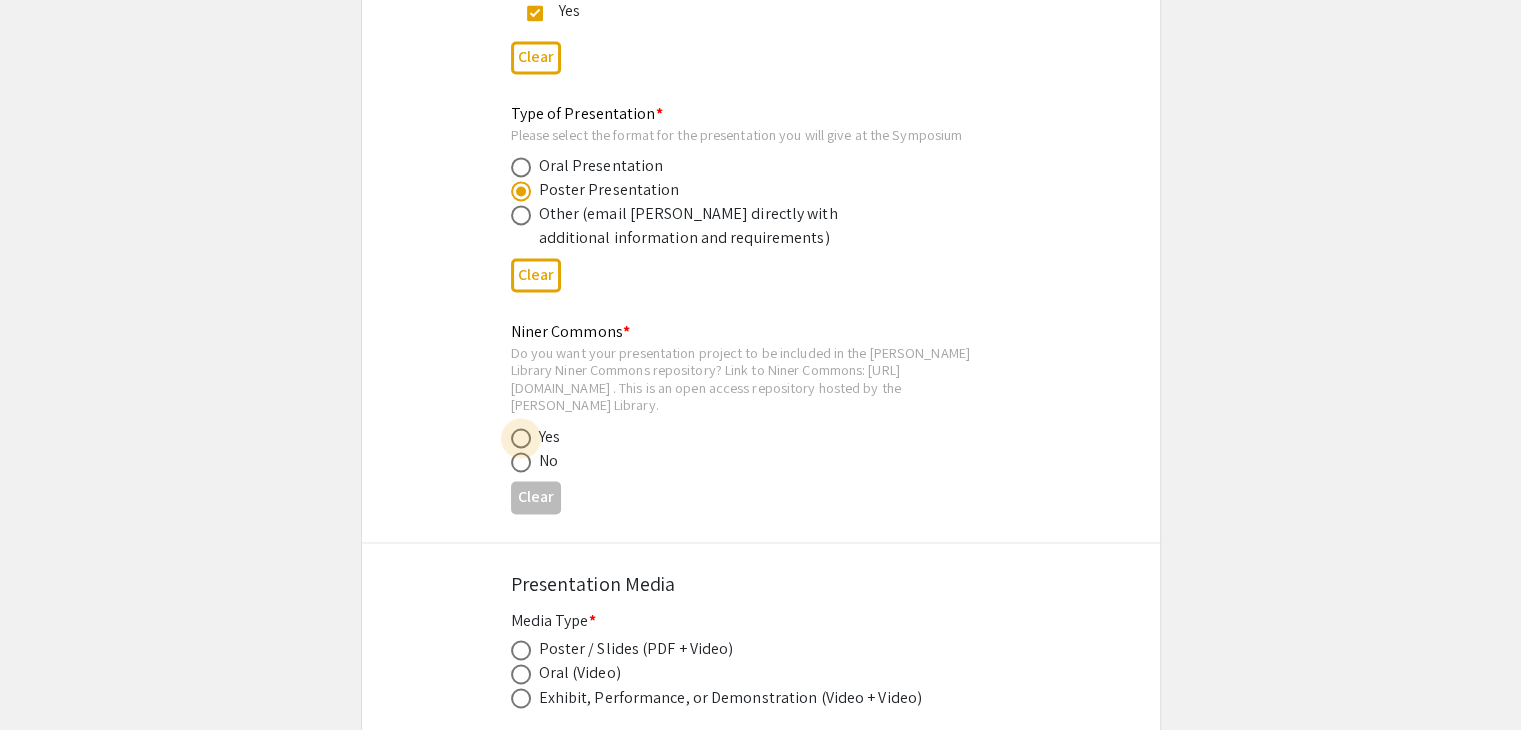 click at bounding box center (521, 438) 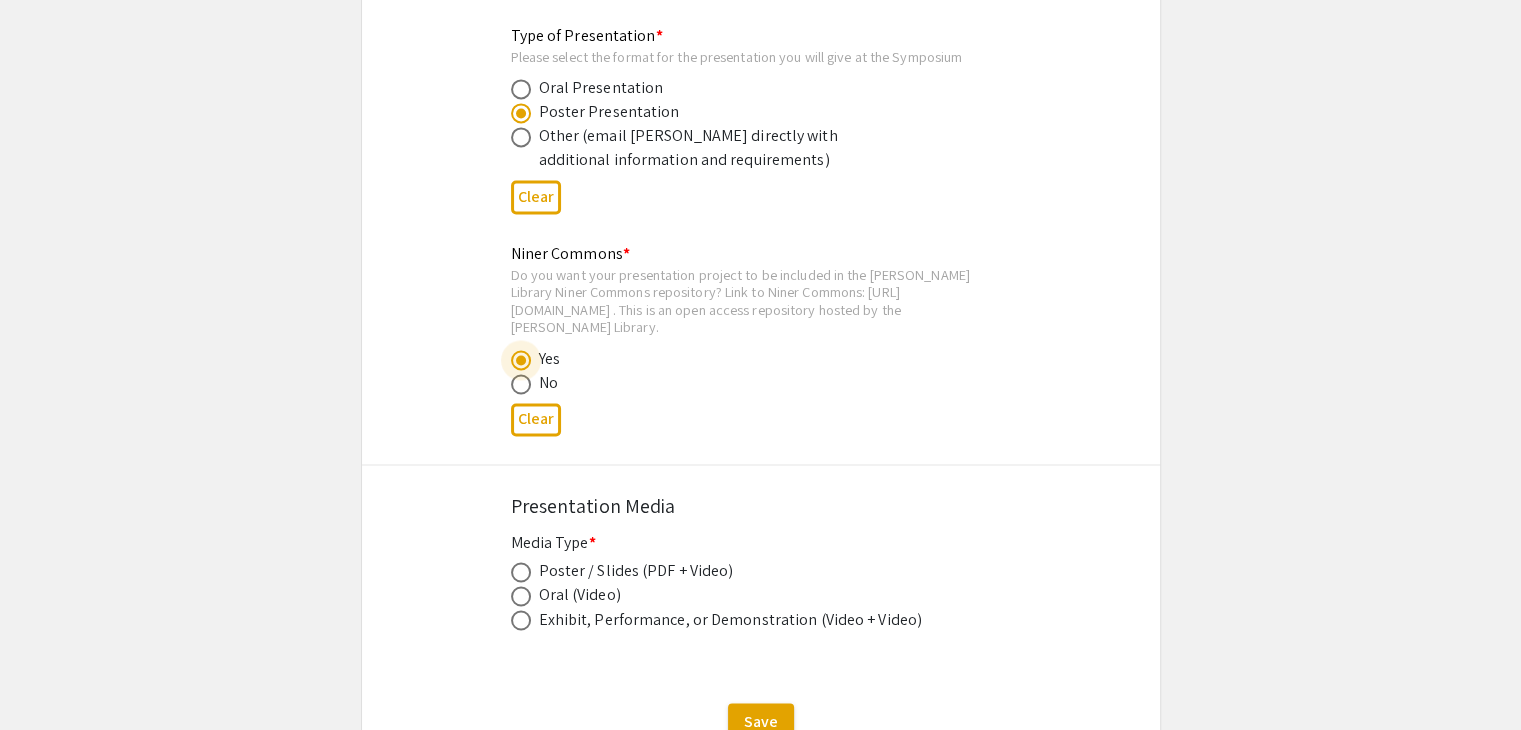 scroll, scrollTop: 3300, scrollLeft: 0, axis: vertical 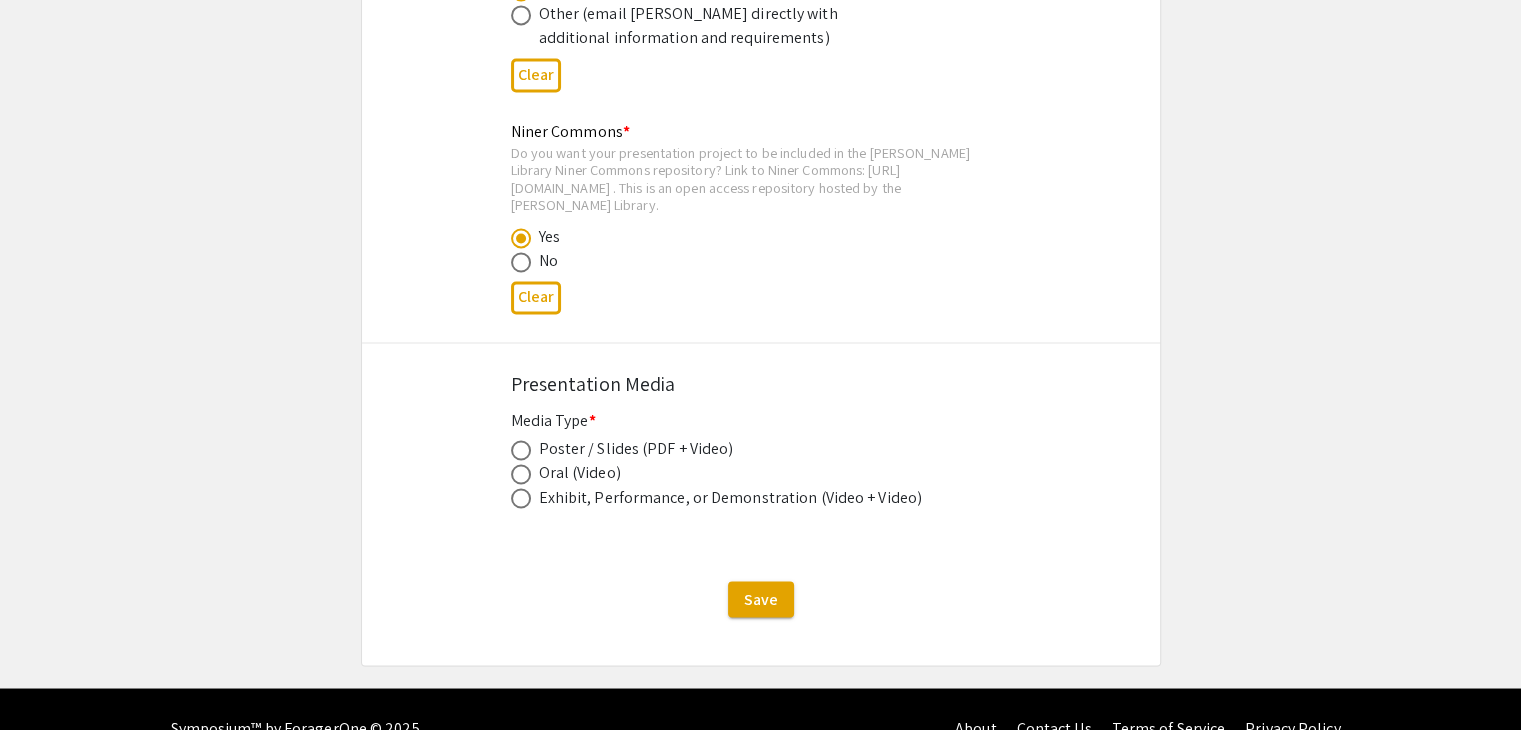 click on "Poster / Slides (PDF + Video)" 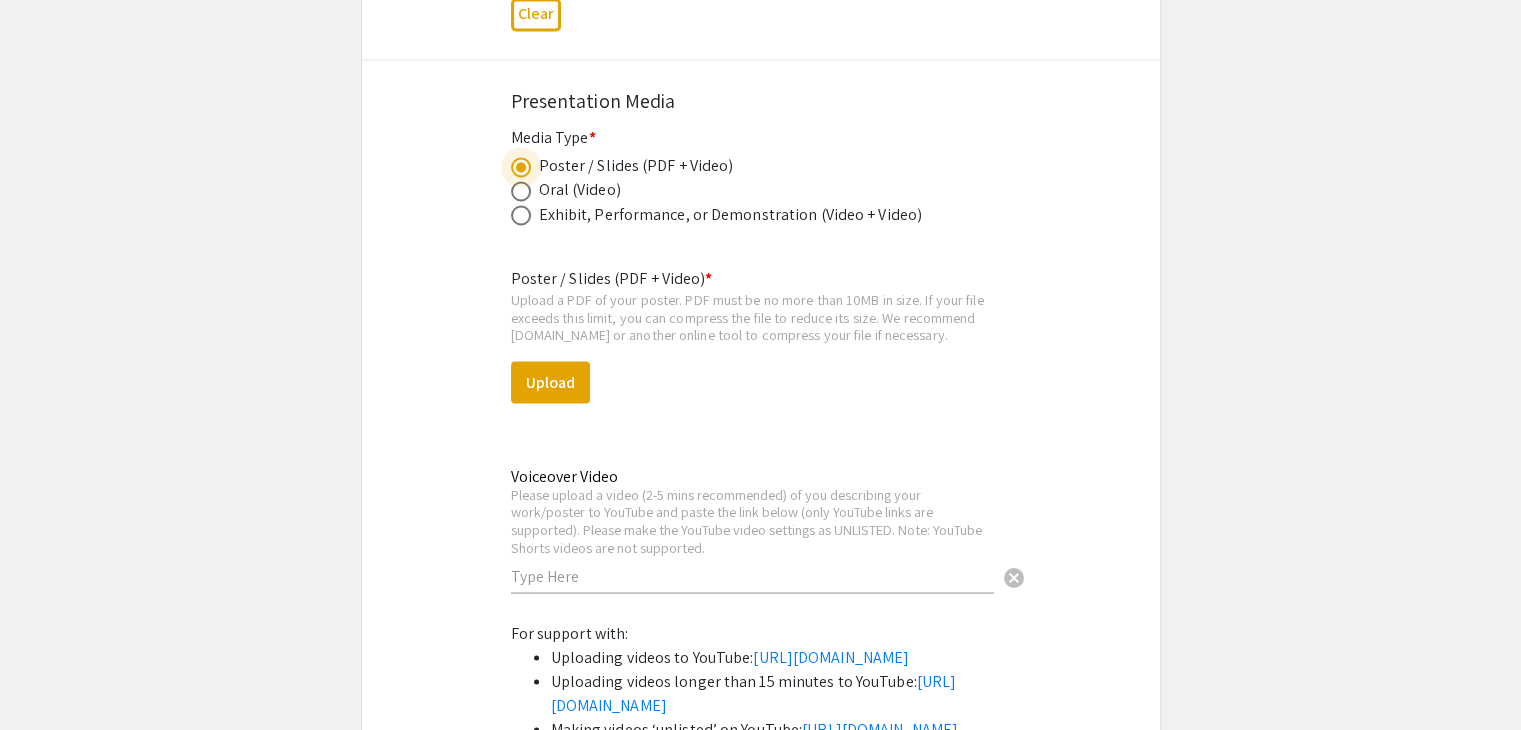 scroll, scrollTop: 3600, scrollLeft: 0, axis: vertical 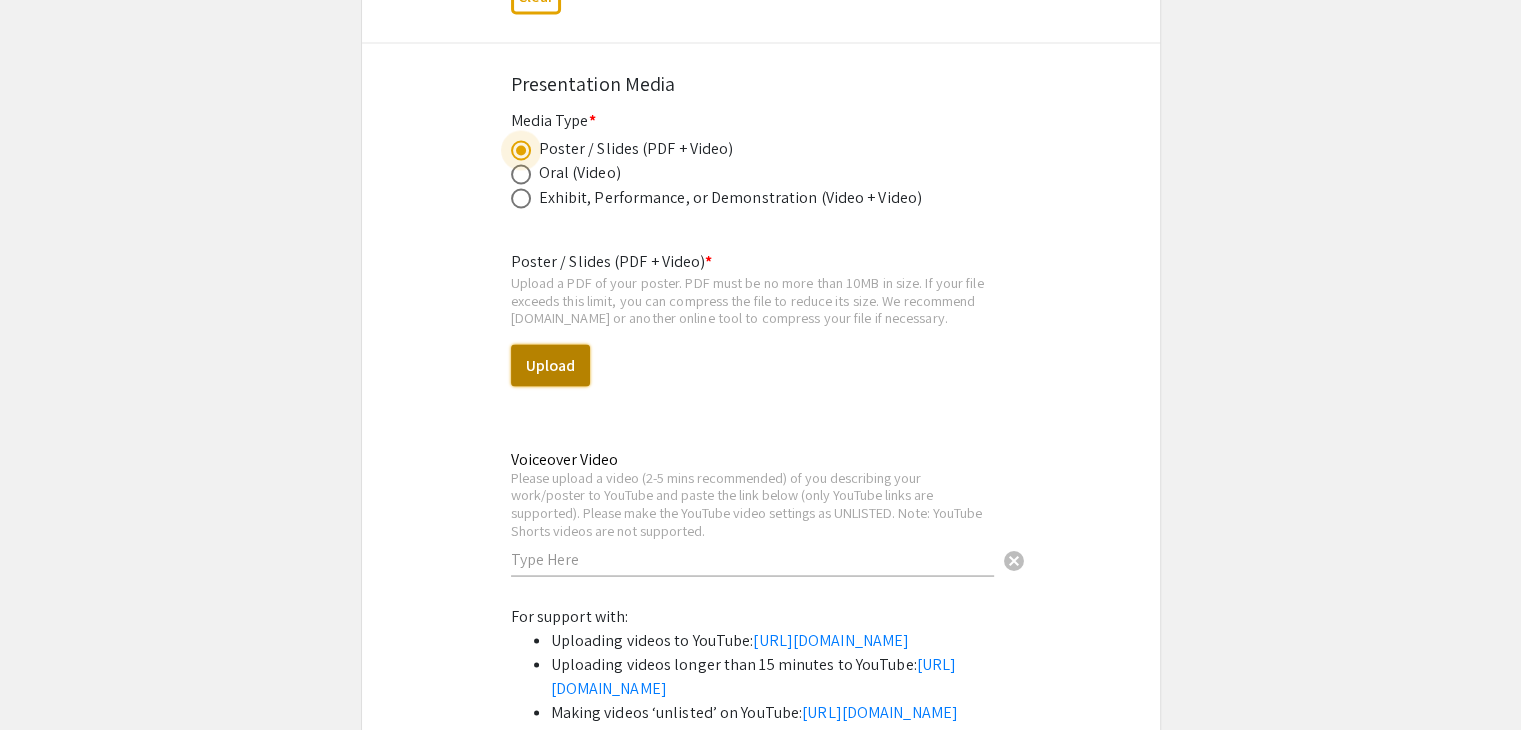 click on "Upload" at bounding box center (550, 365) 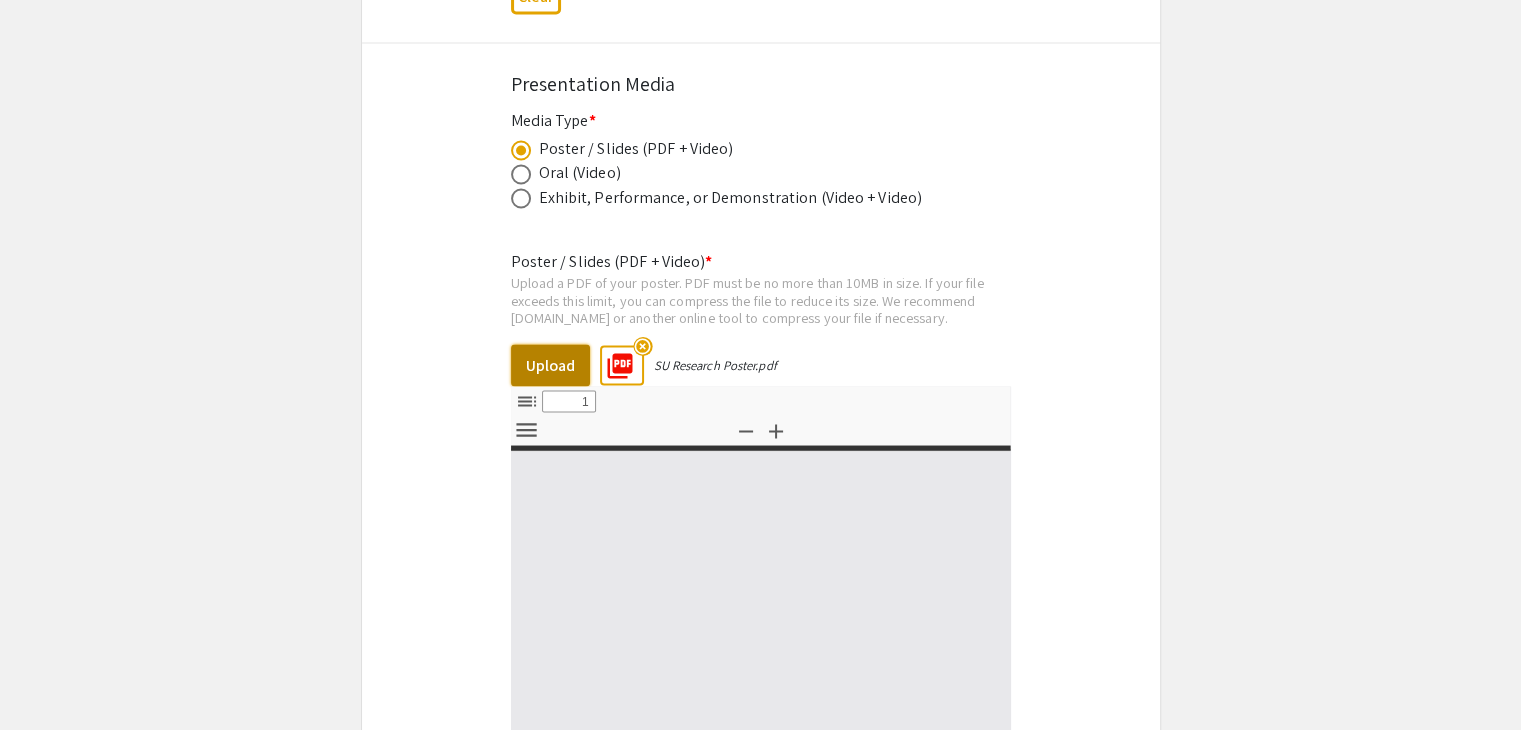 select on "custom" 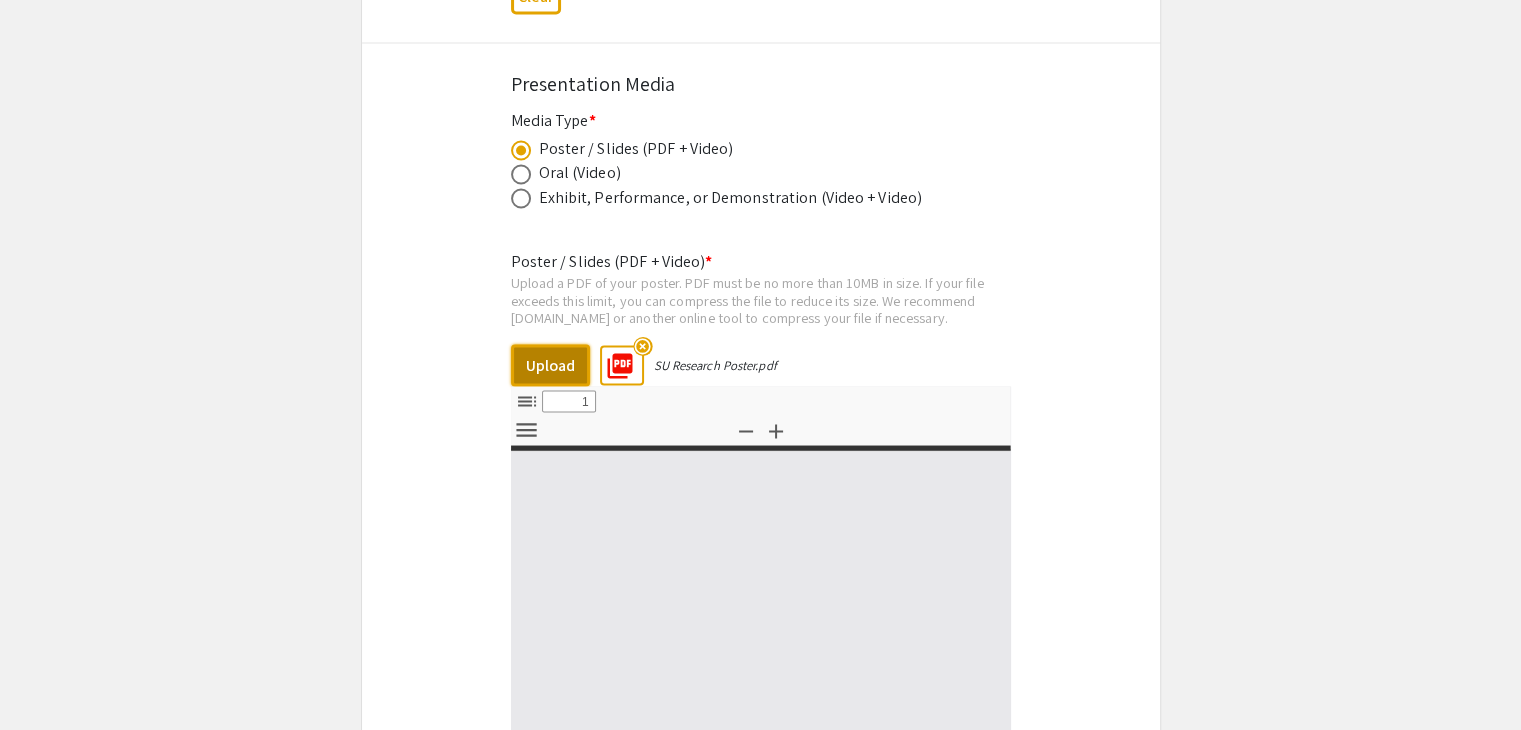 type on "0" 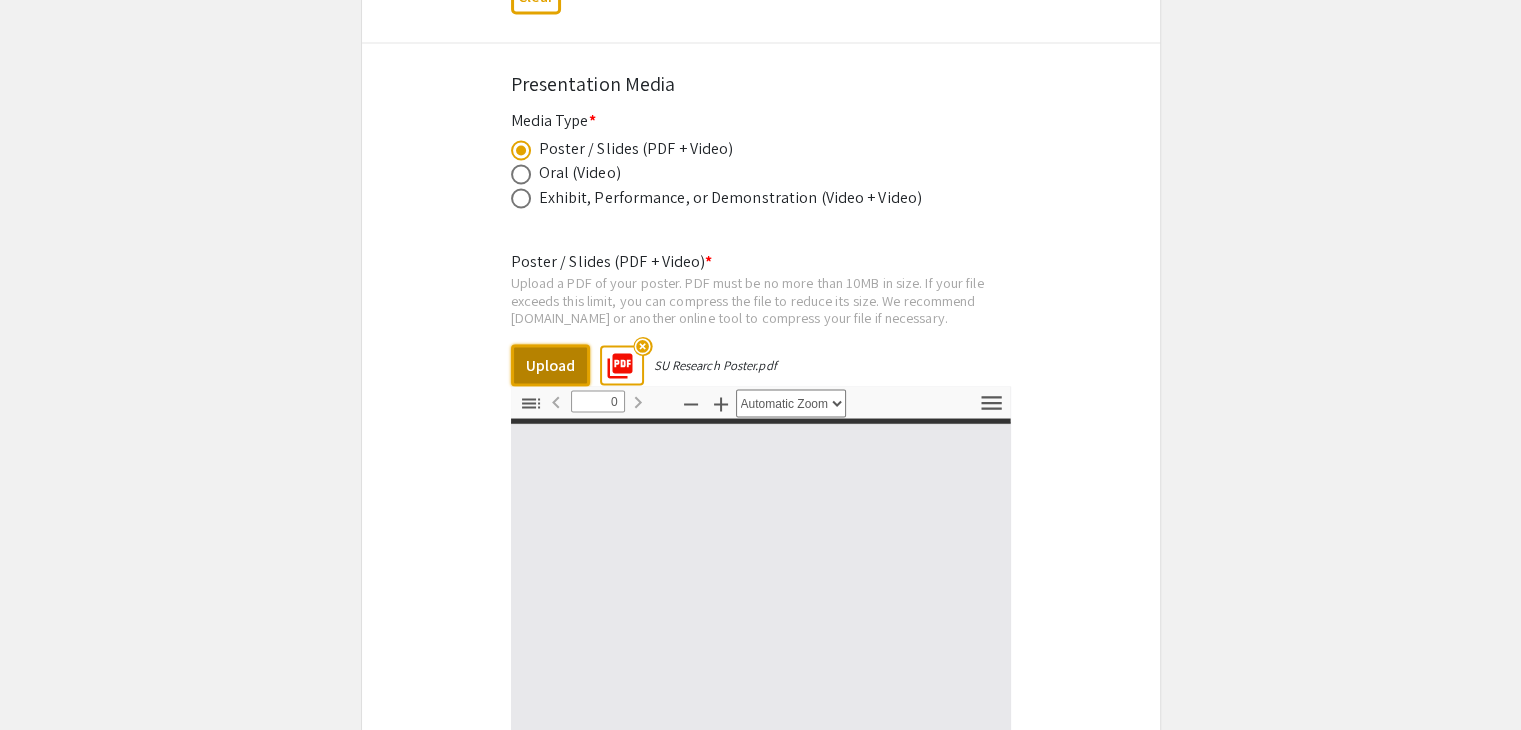 select on "custom" 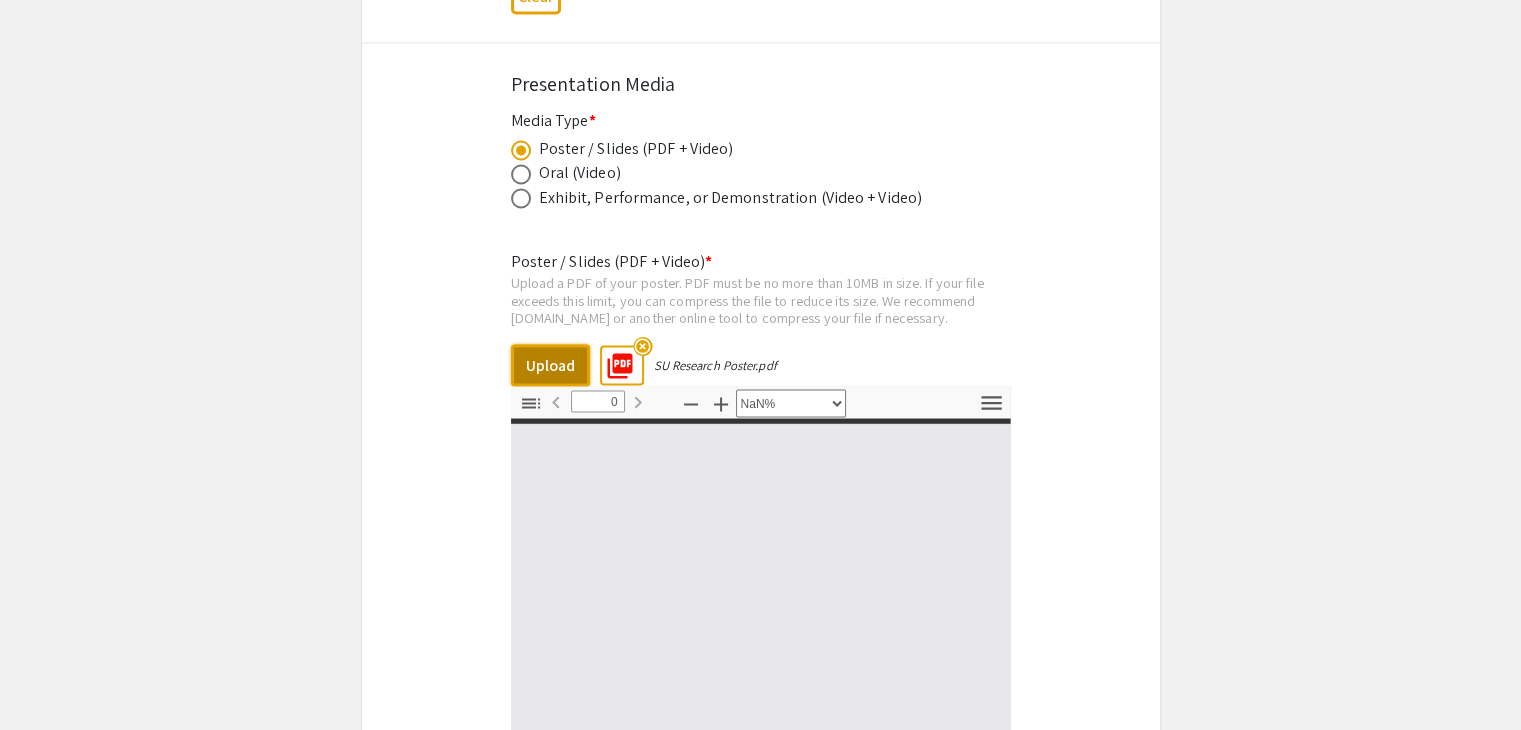 type on "1" 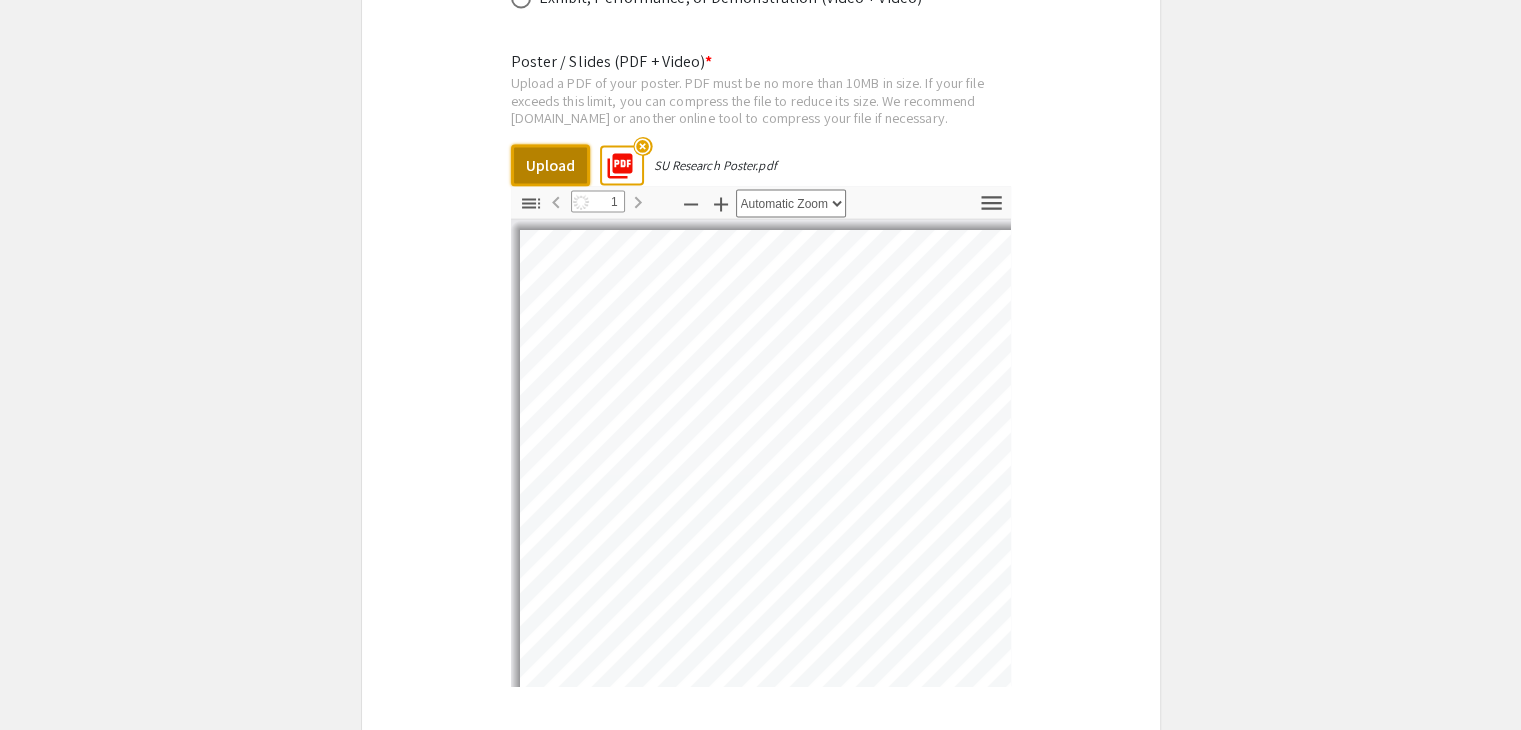 scroll, scrollTop: 3900, scrollLeft: 0, axis: vertical 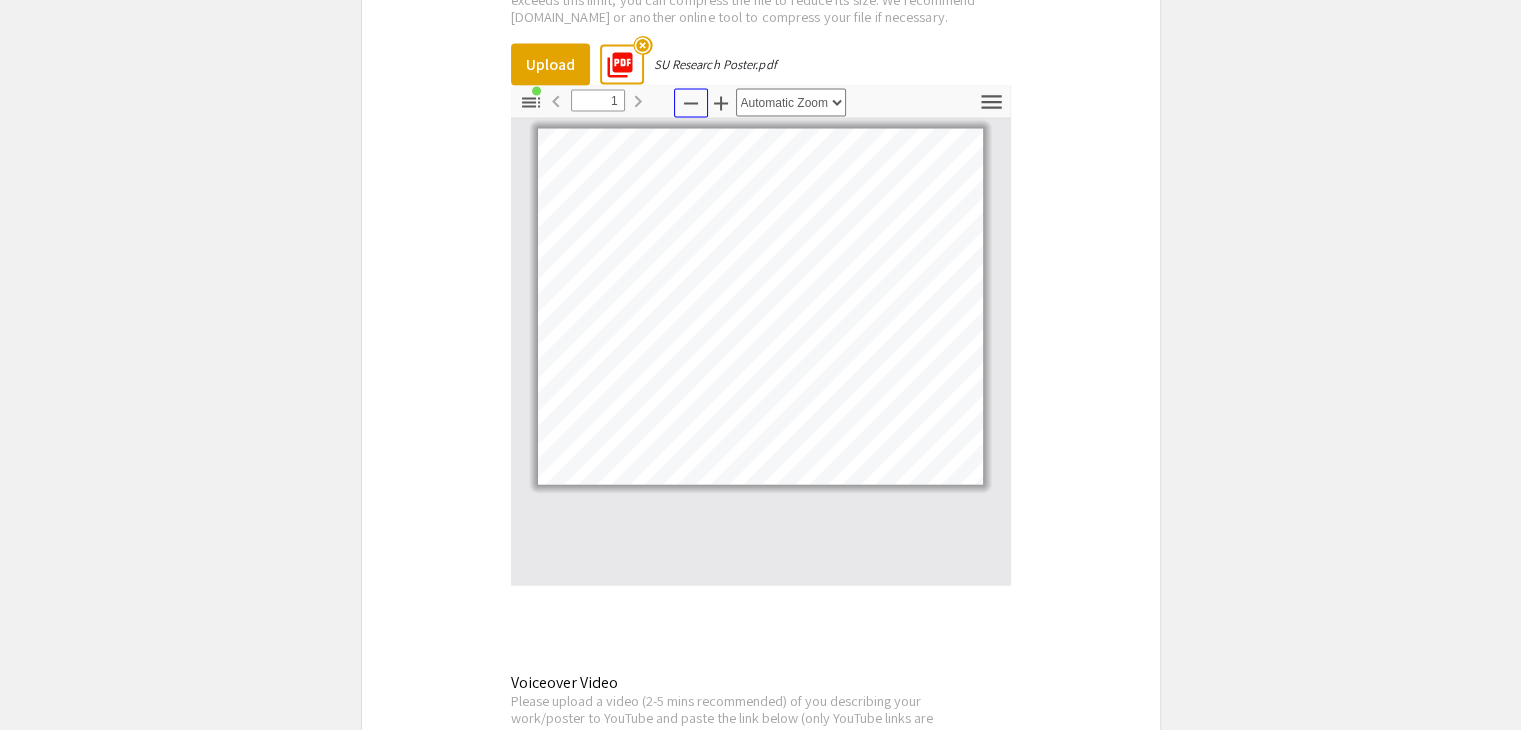 click 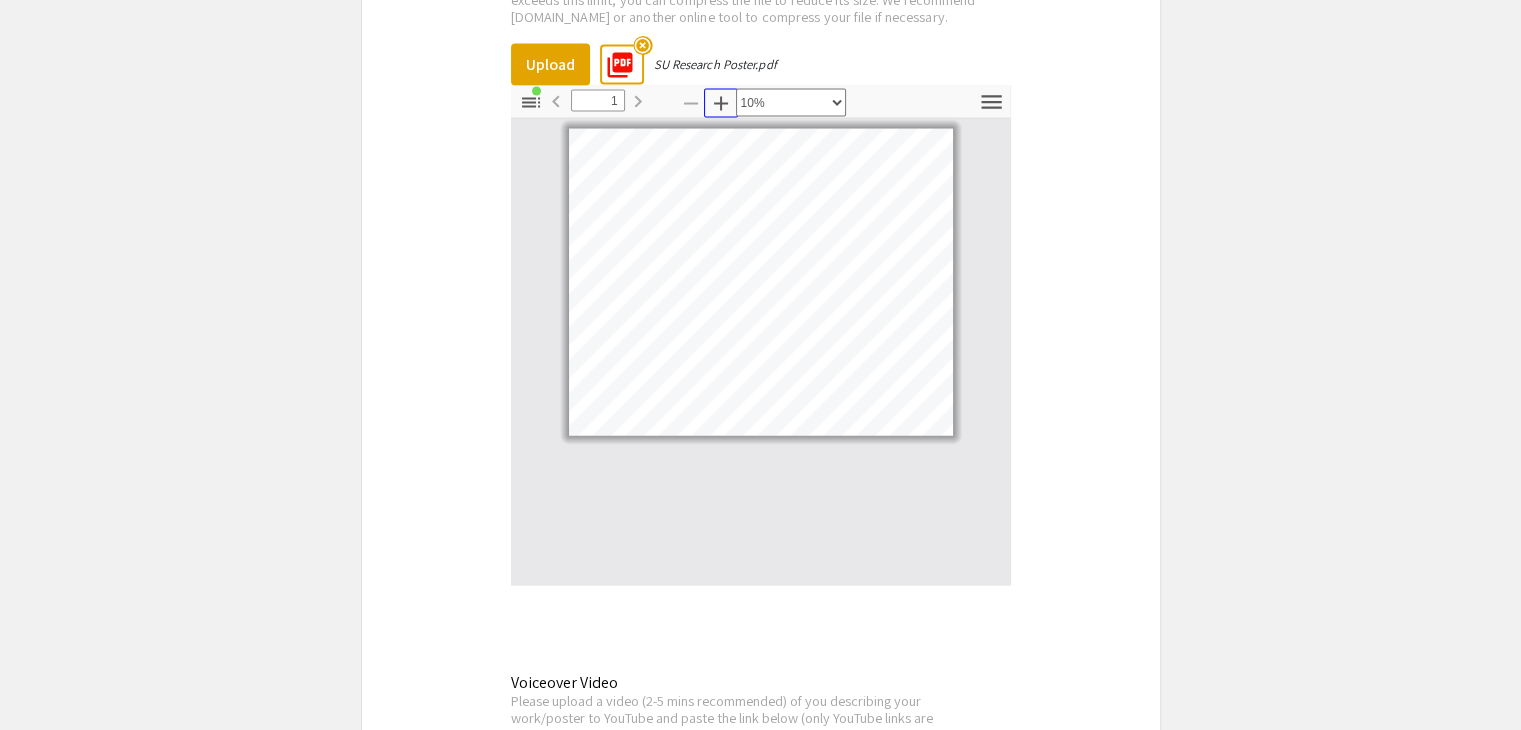 click 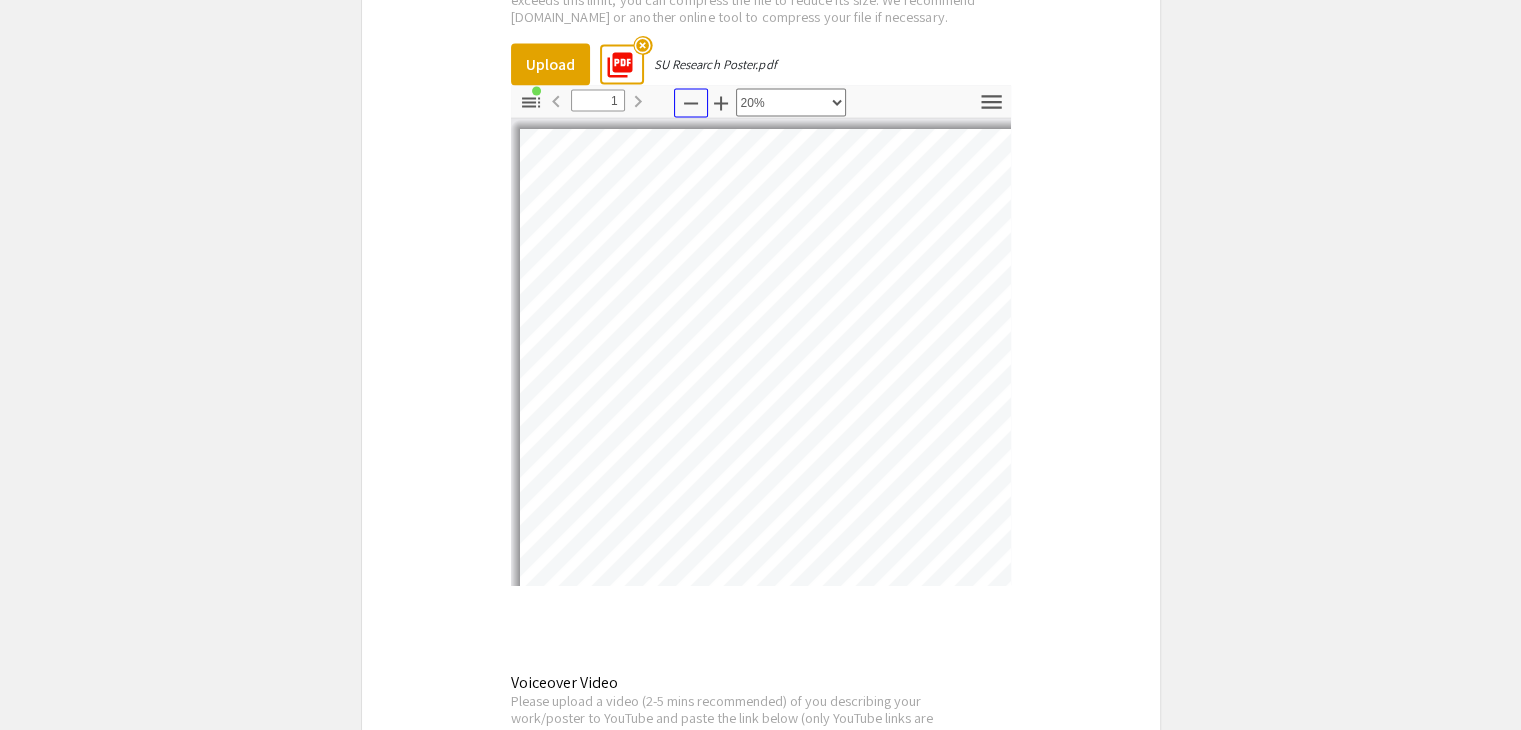 click 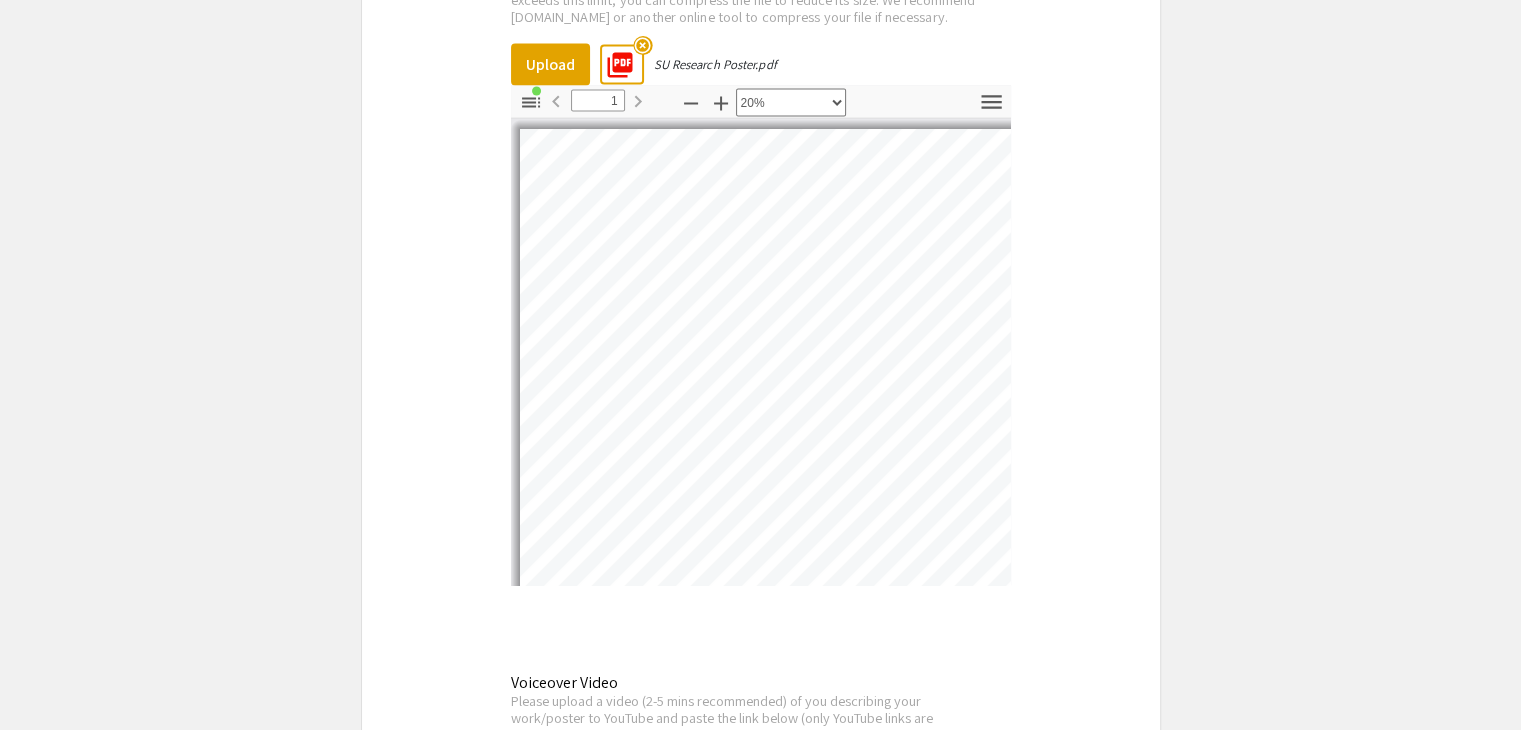 select on "custom" 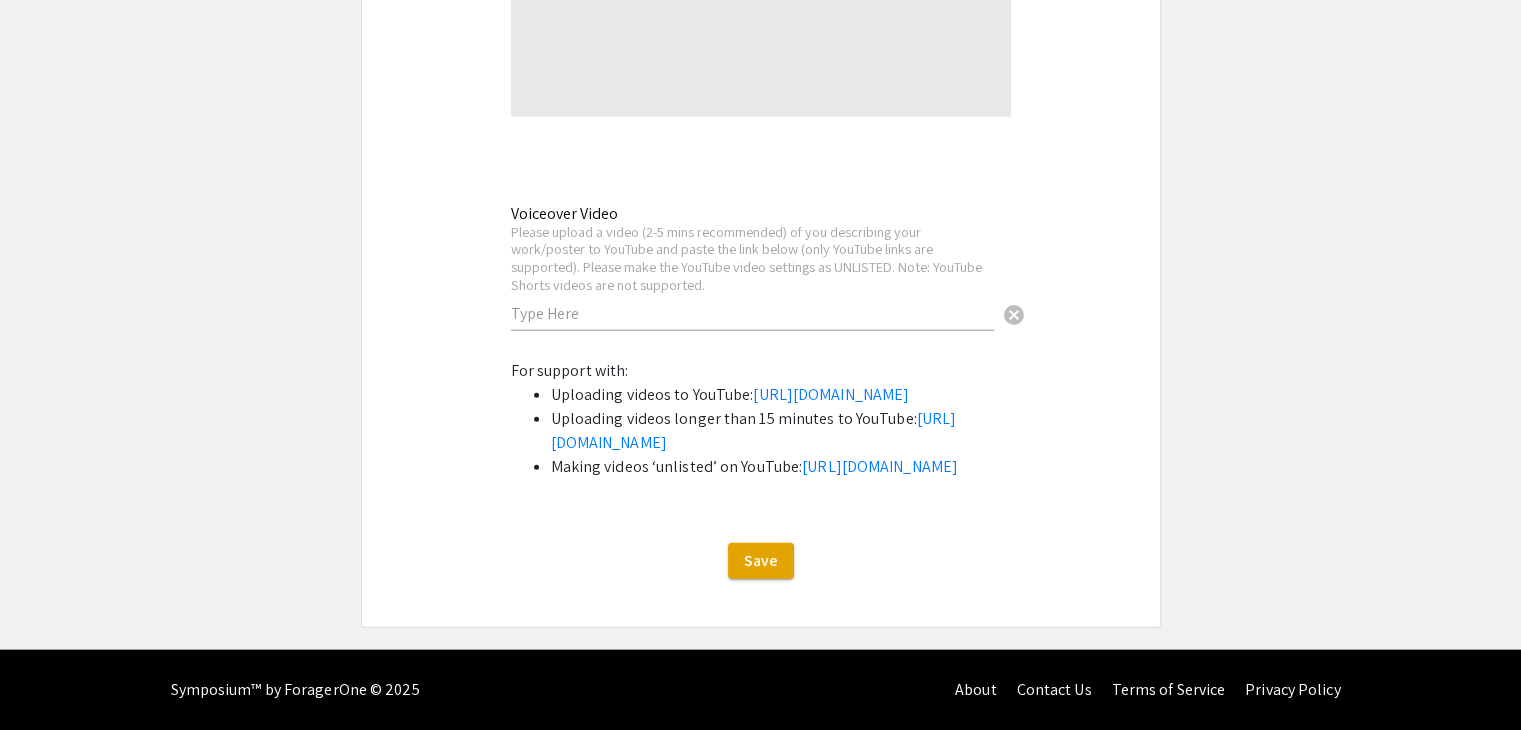 scroll, scrollTop: 4452, scrollLeft: 0, axis: vertical 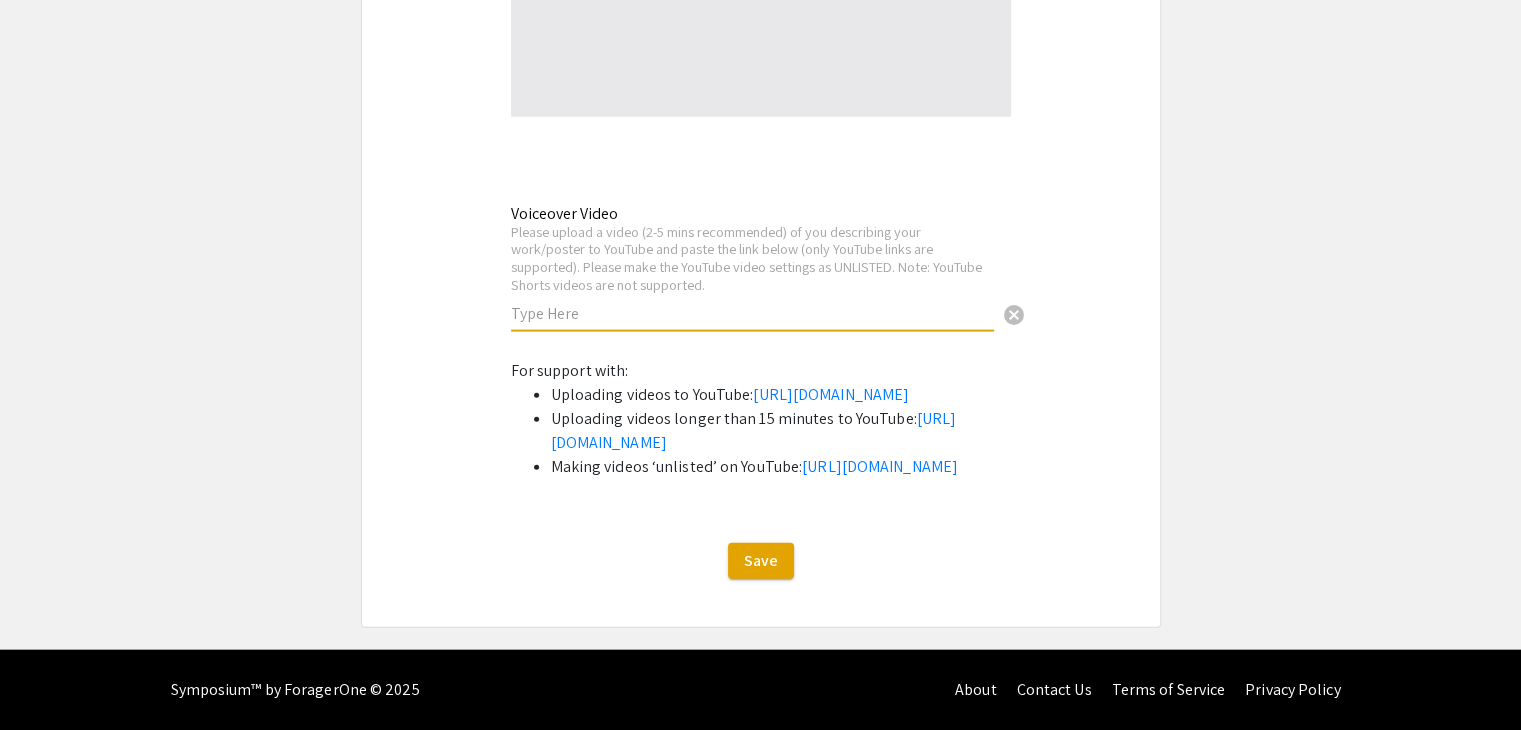 click on "Voiceover Video Please upload a video (2-5 mins recommended) of you describing your work/poster to YouTube and paste the link below (only YouTube links are supported). Please make the YouTube video settings as UNLISTED. Note: YouTube Shorts videos are not supported. cancel" 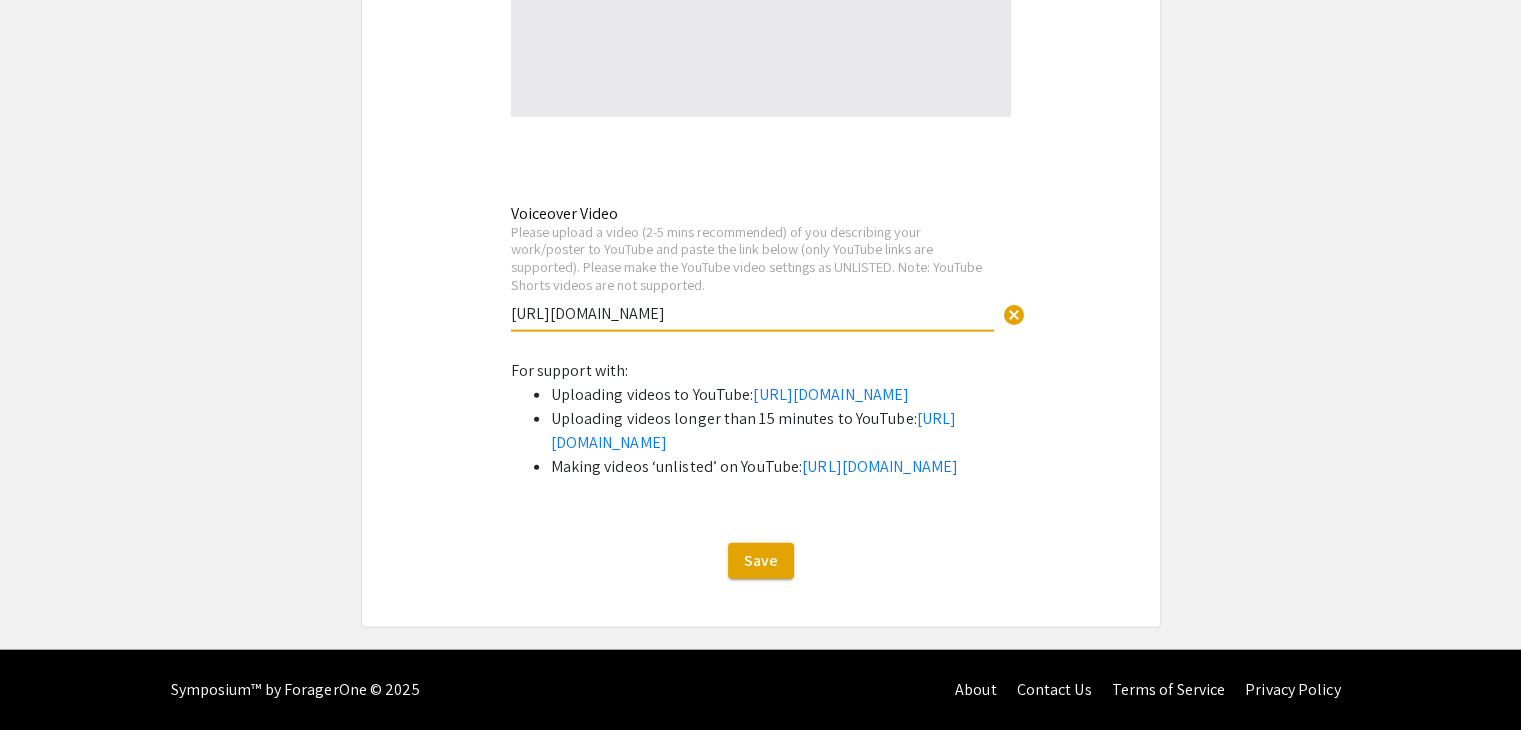 type on "[URL][DOMAIN_NAME]" 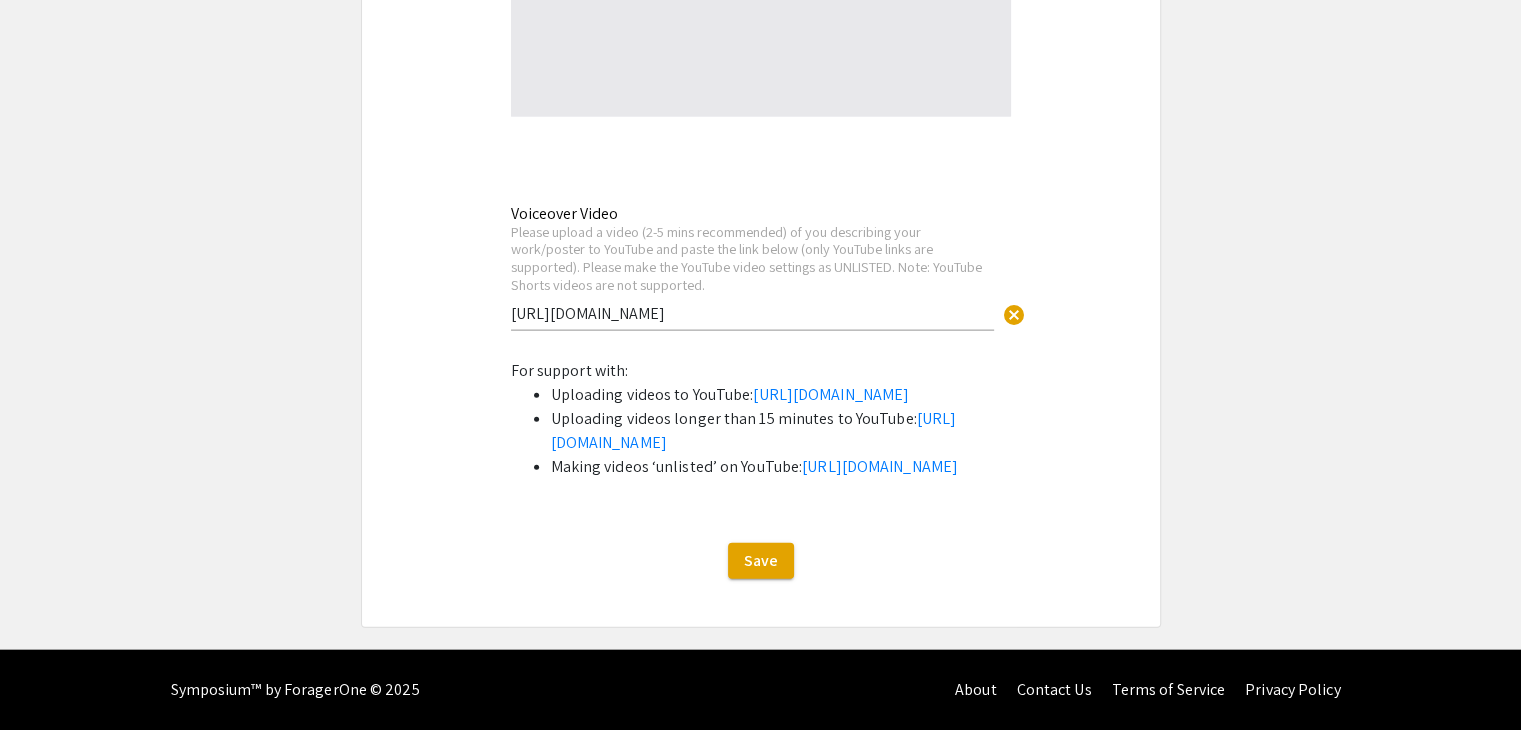 click on "Please upload a video (2-5 mins recommended) of you describing your work/poster to YouTube and paste the link below (only YouTube links are supported). Please make the YouTube video settings as UNLISTED. Note: YouTube Shorts videos are not supported." 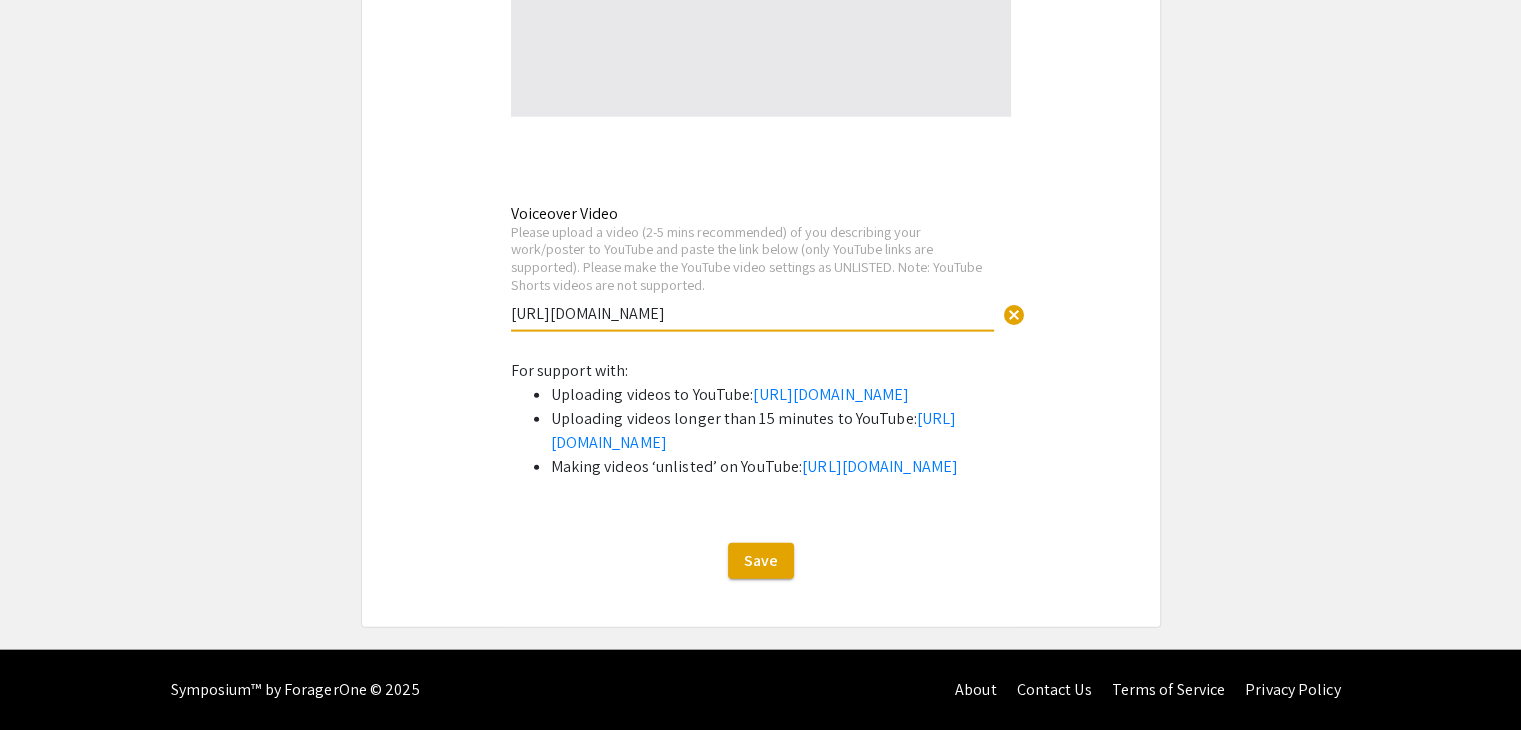 click on "Voiceover Video Please upload a video (2-5 mins recommended) of you describing your work/poster to YouTube and paste the link below (only YouTube links are supported). Please make the YouTube video settings as UNLISTED. Note: YouTube Shorts videos are not supported. [URL][DOMAIN_NAME] cancel" 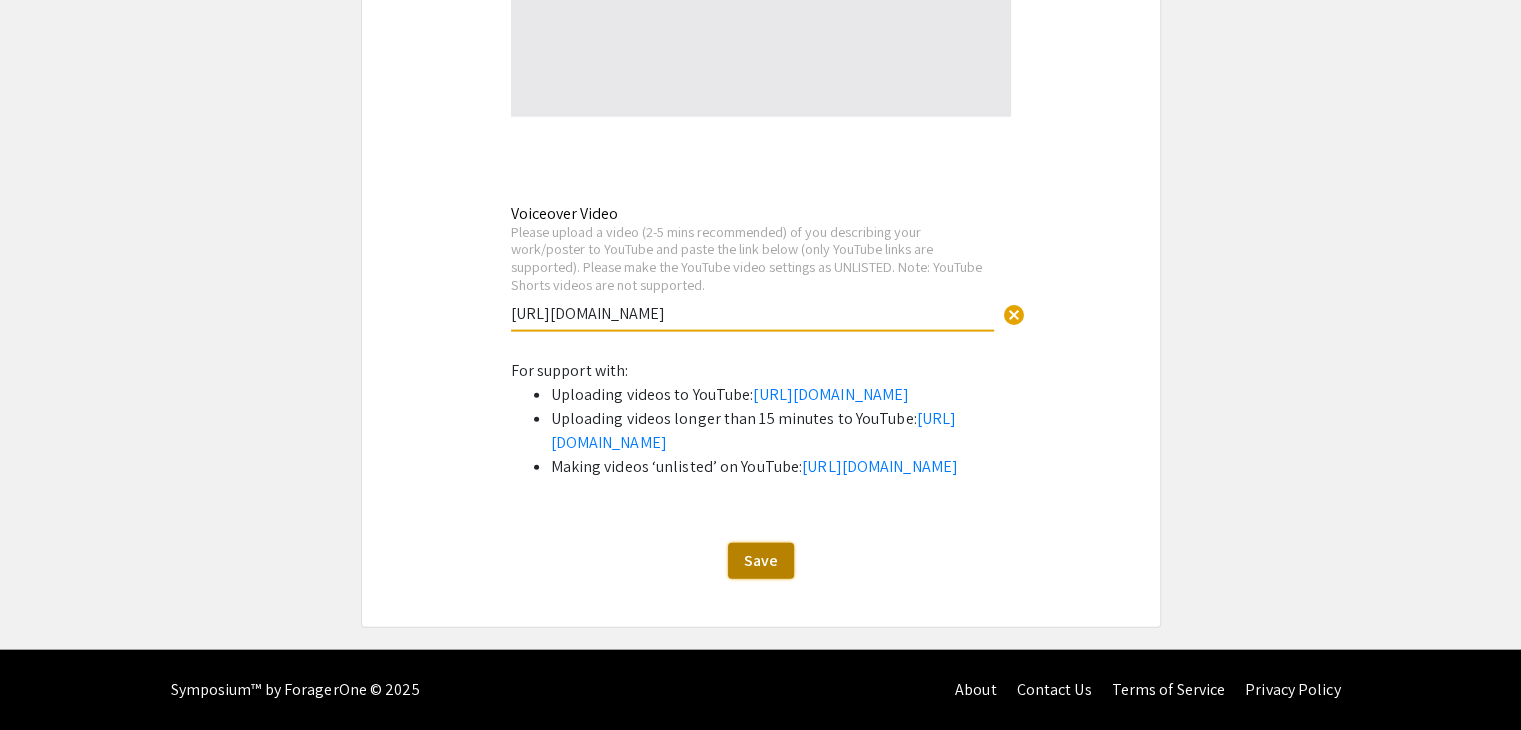 click on "Save" 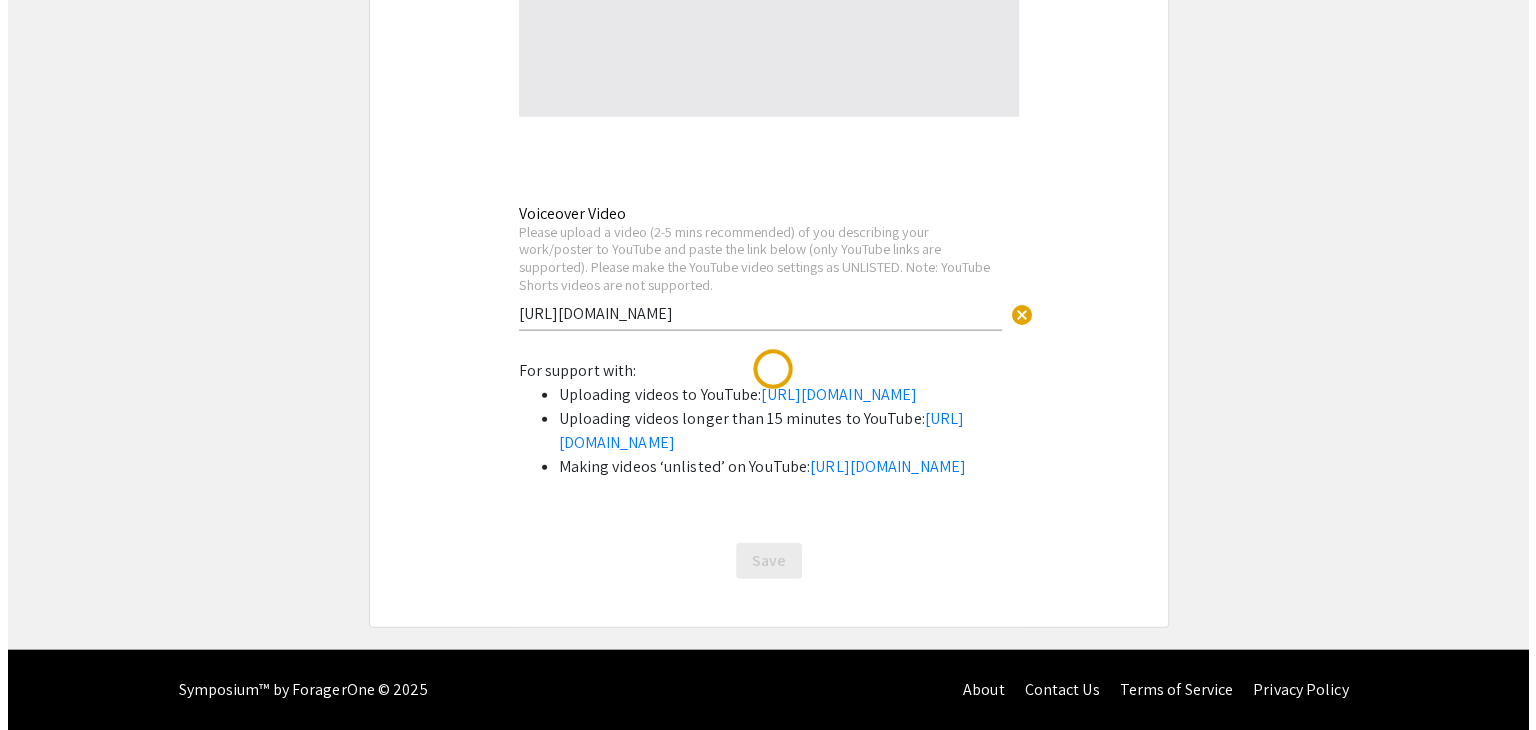 scroll, scrollTop: 0, scrollLeft: 0, axis: both 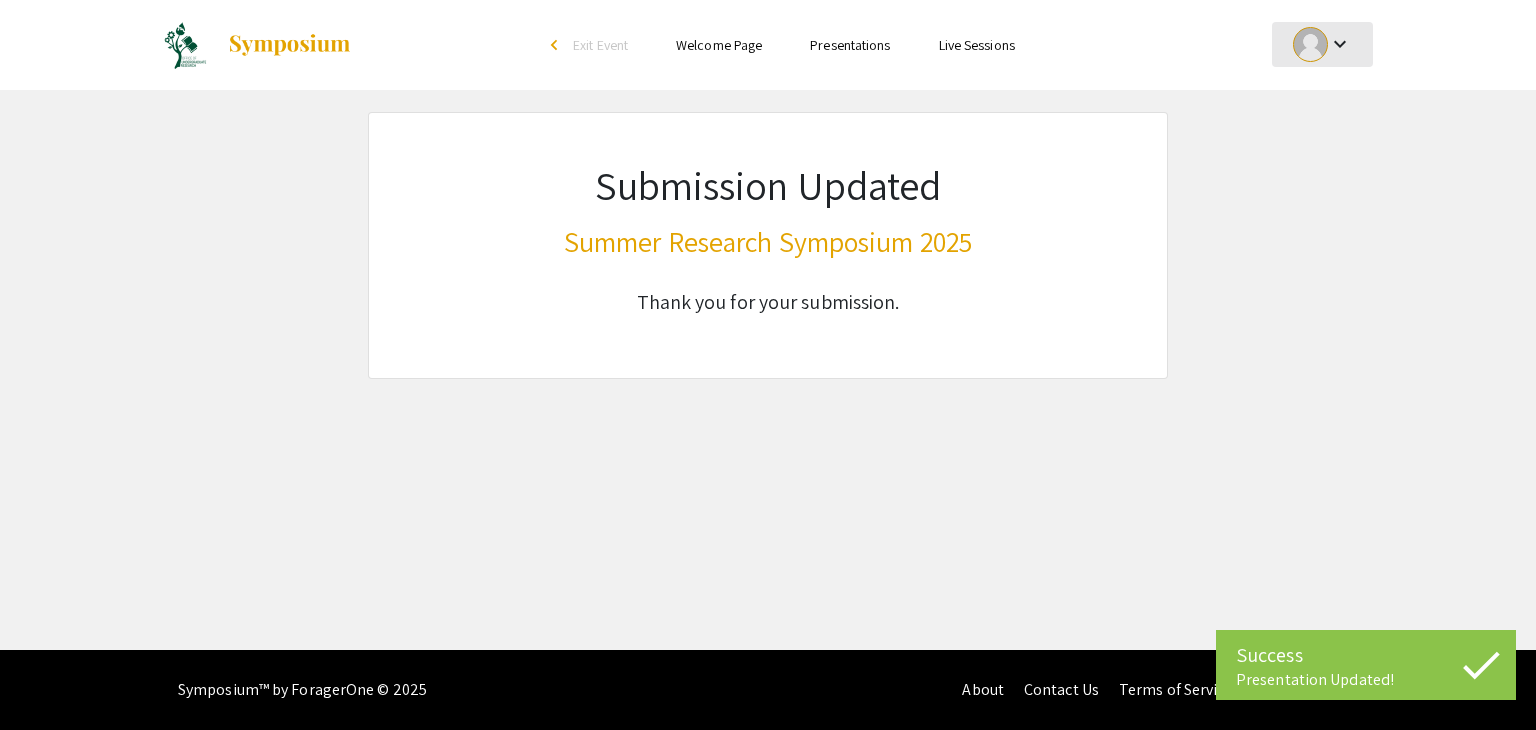 click at bounding box center (1310, 44) 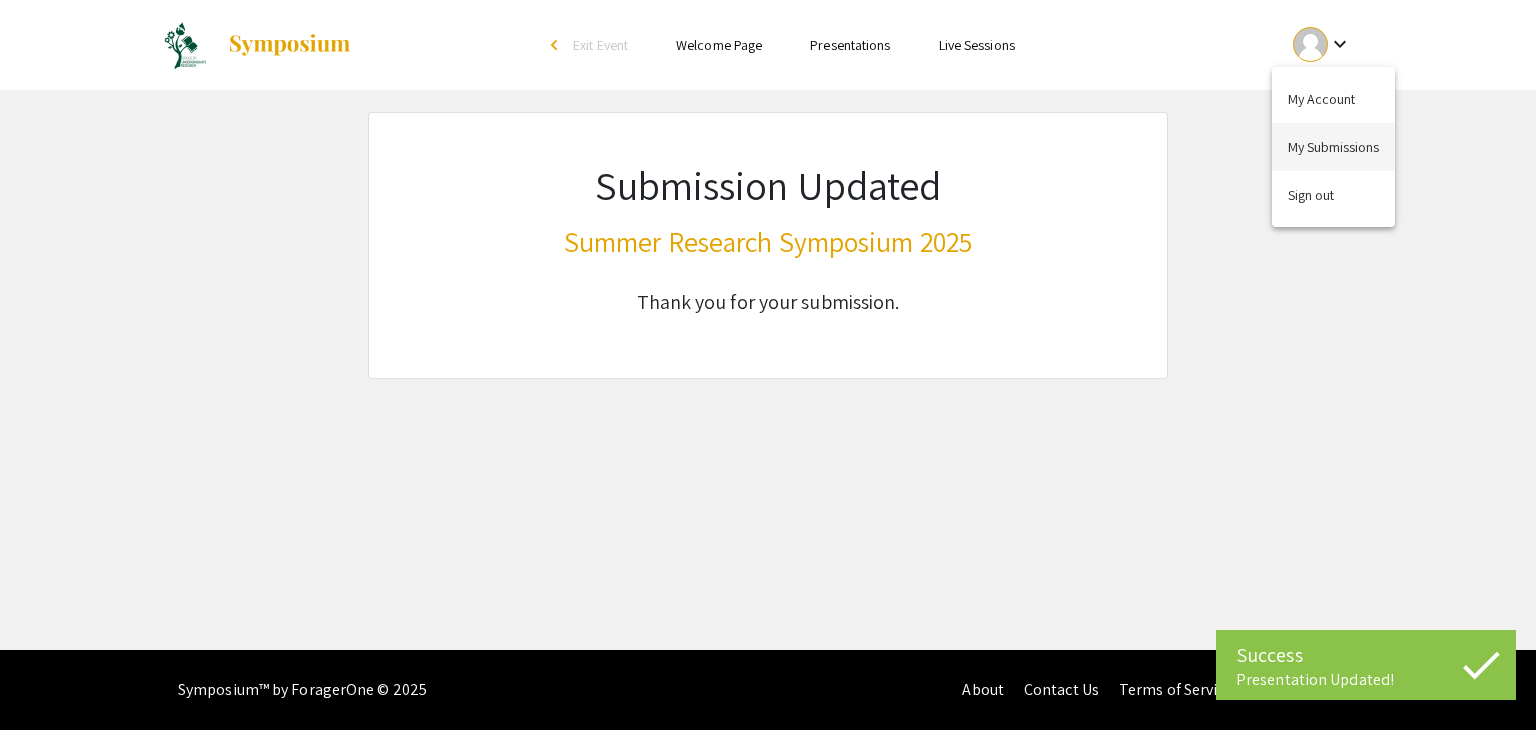 click on "My Submissions" at bounding box center (1333, 147) 